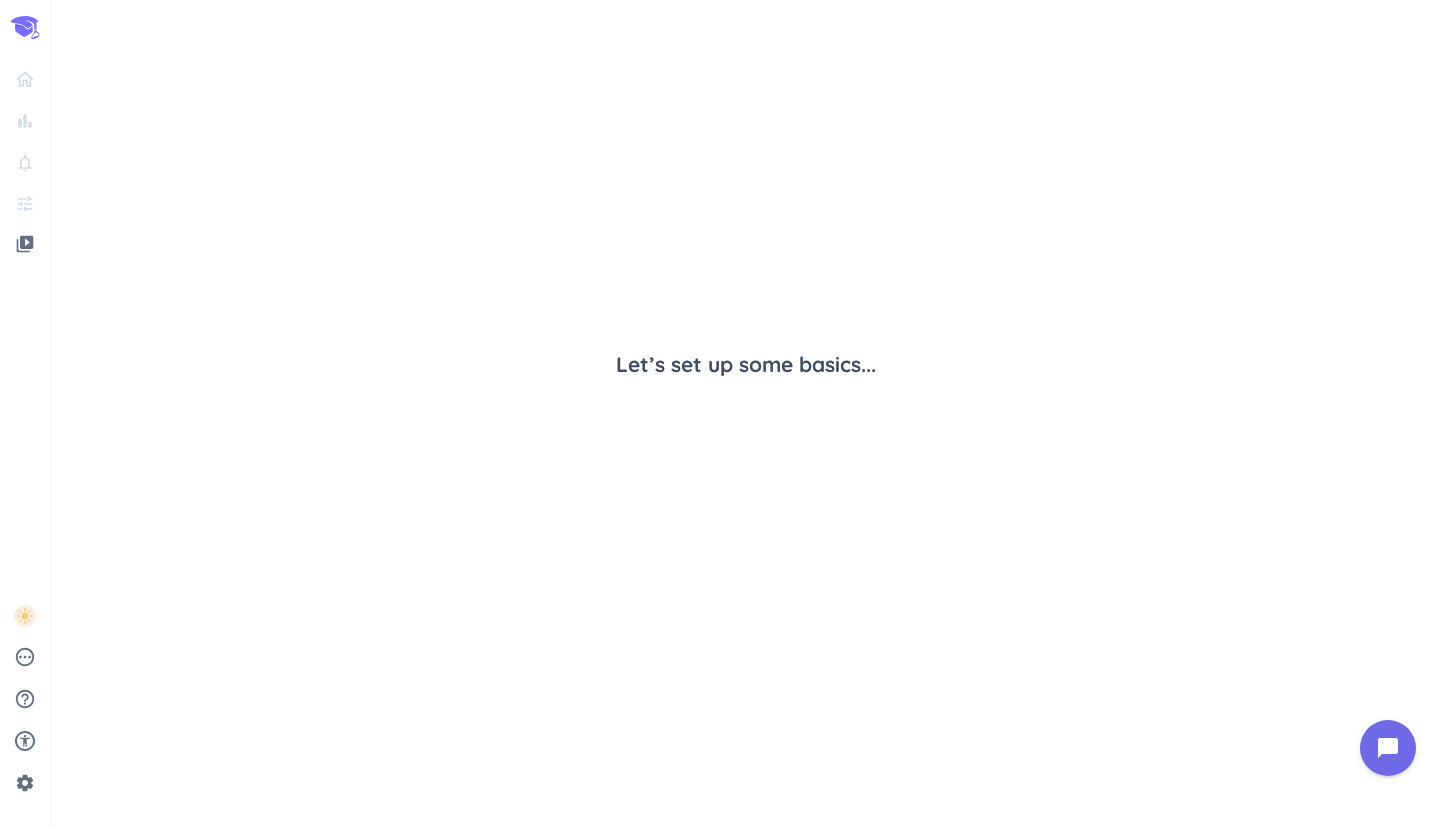 scroll, scrollTop: 0, scrollLeft: 0, axis: both 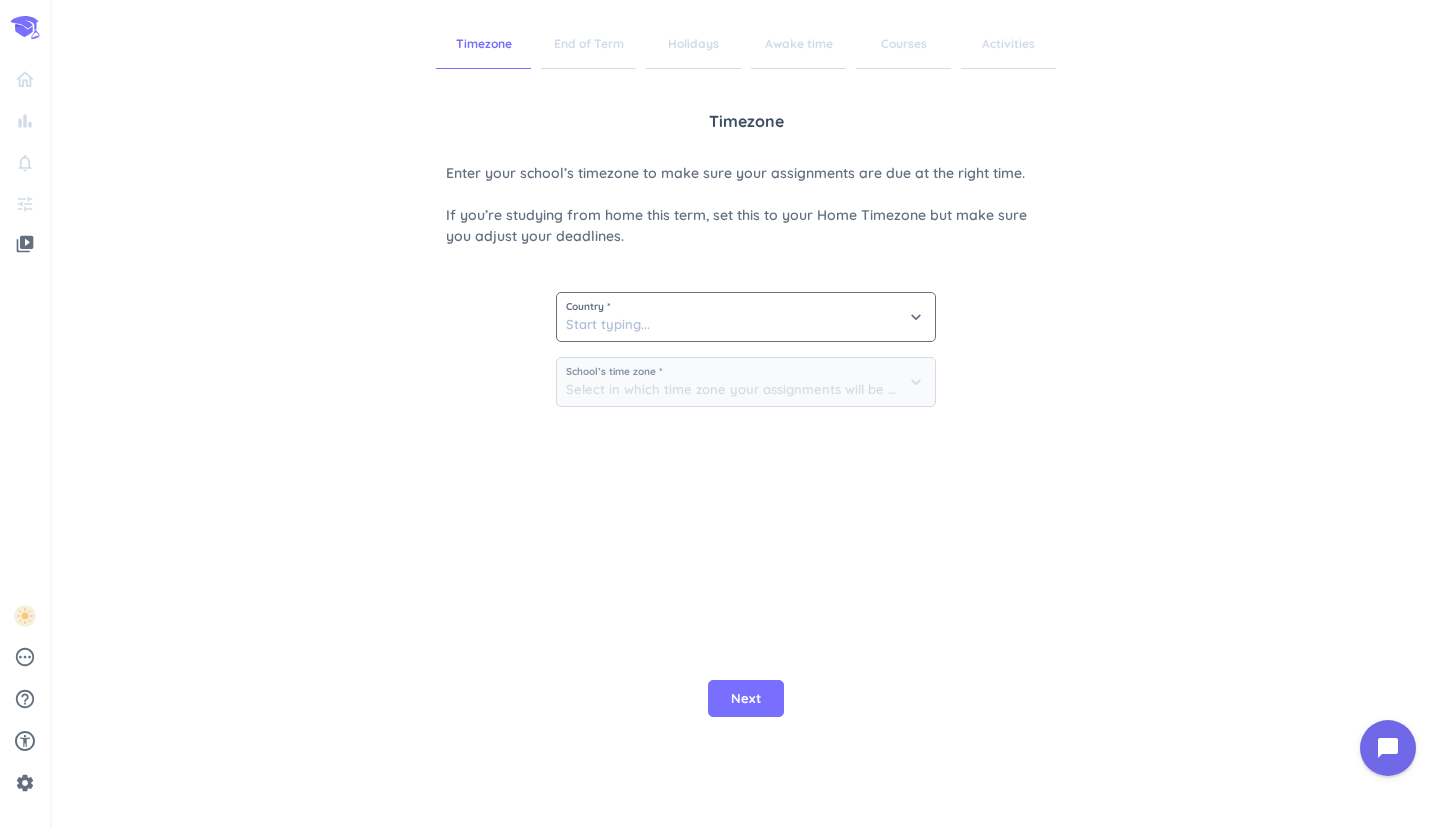 click on "Country *" at bounding box center (746, 307) 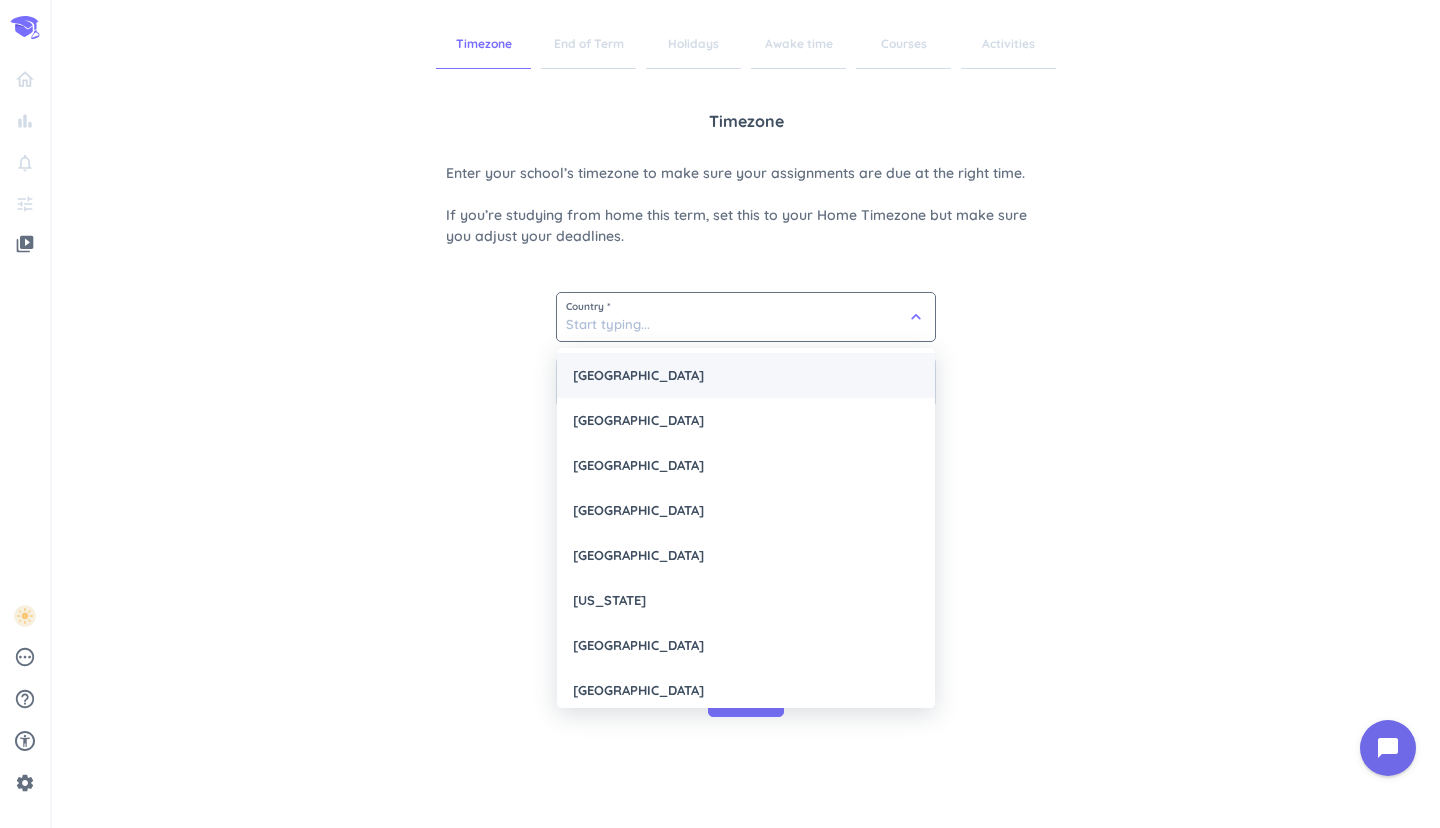 click on "[GEOGRAPHIC_DATA]" at bounding box center (746, 375) 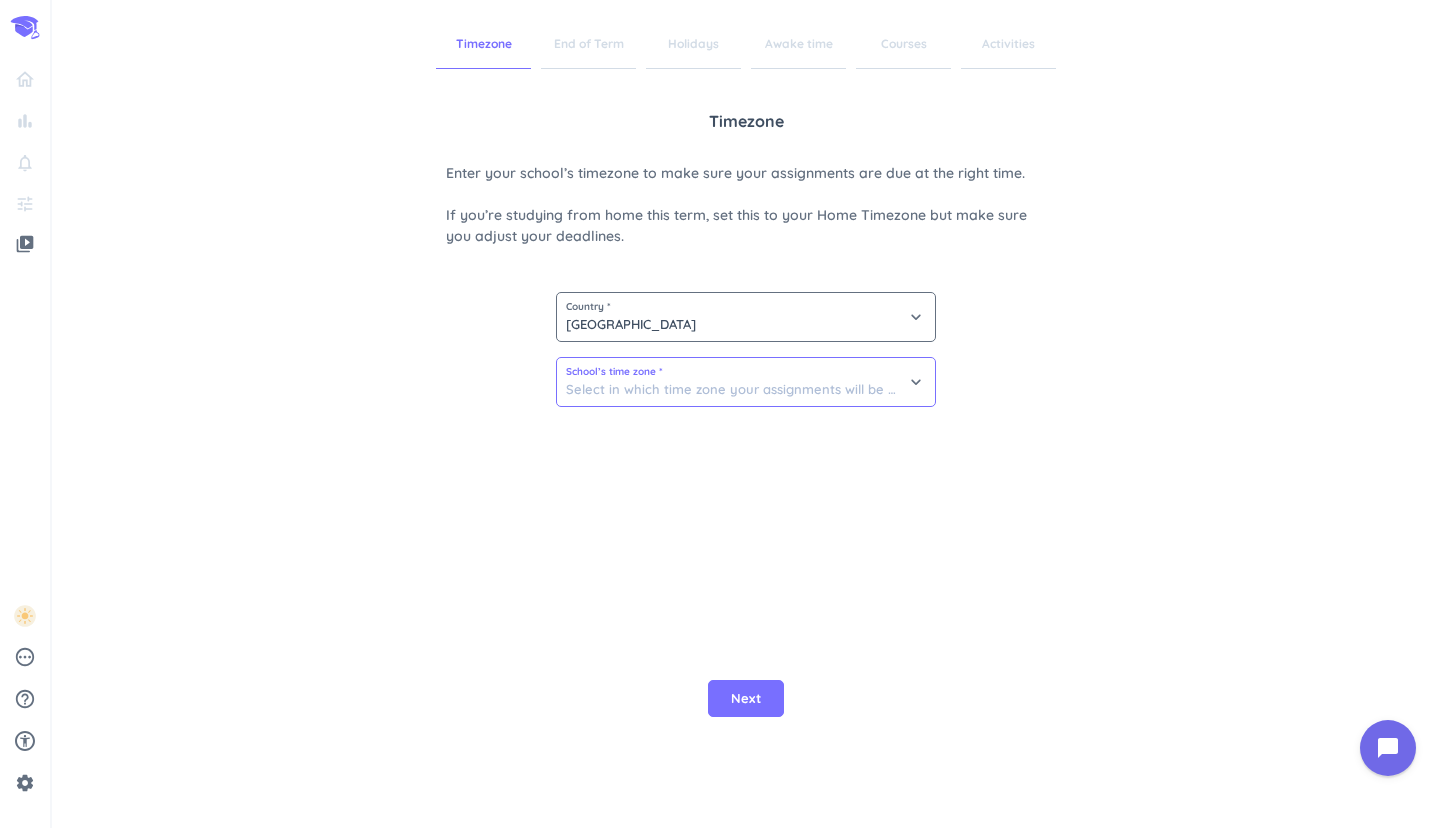 click at bounding box center (746, 382) 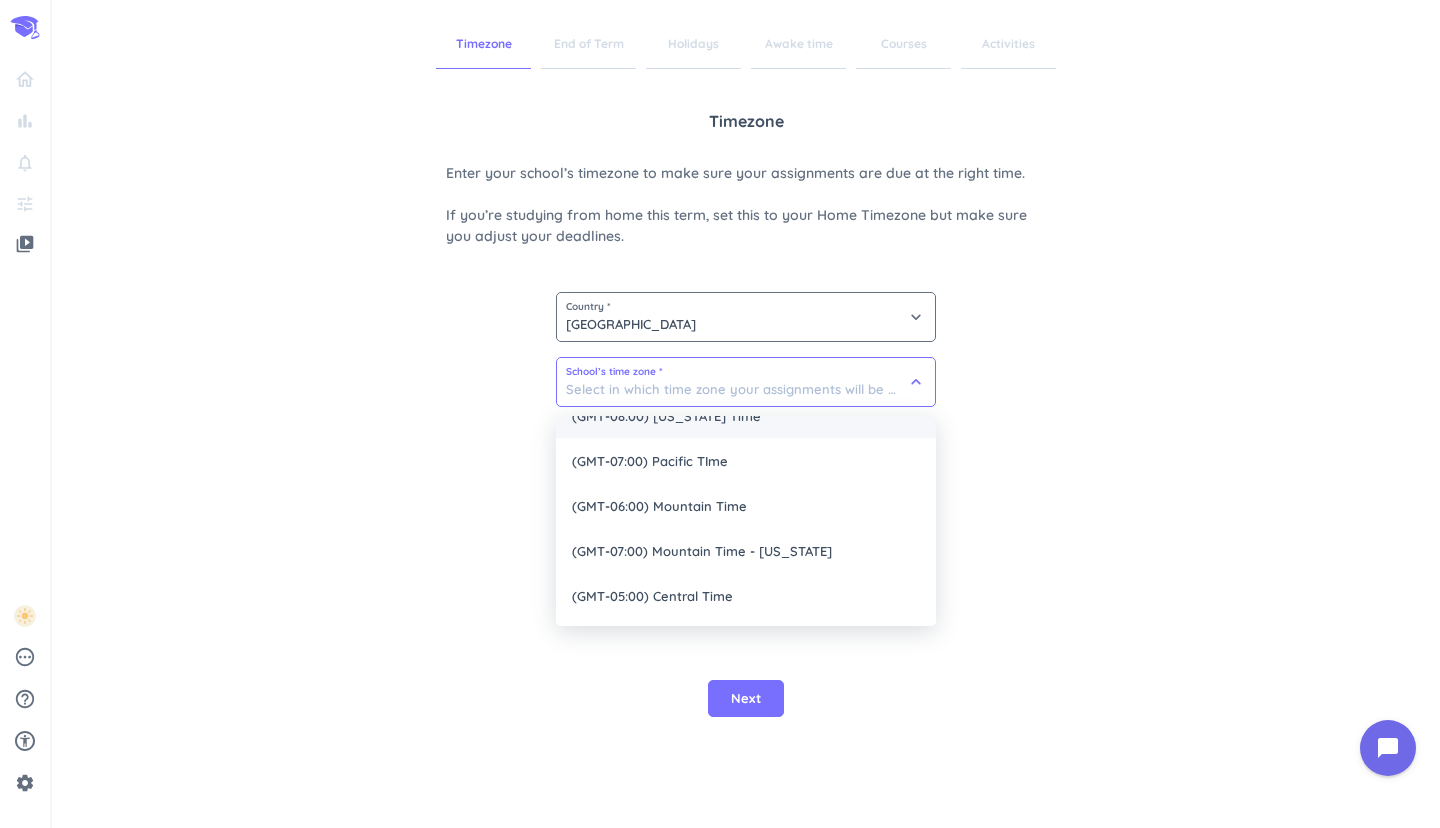 scroll, scrollTop: 115, scrollLeft: 0, axis: vertical 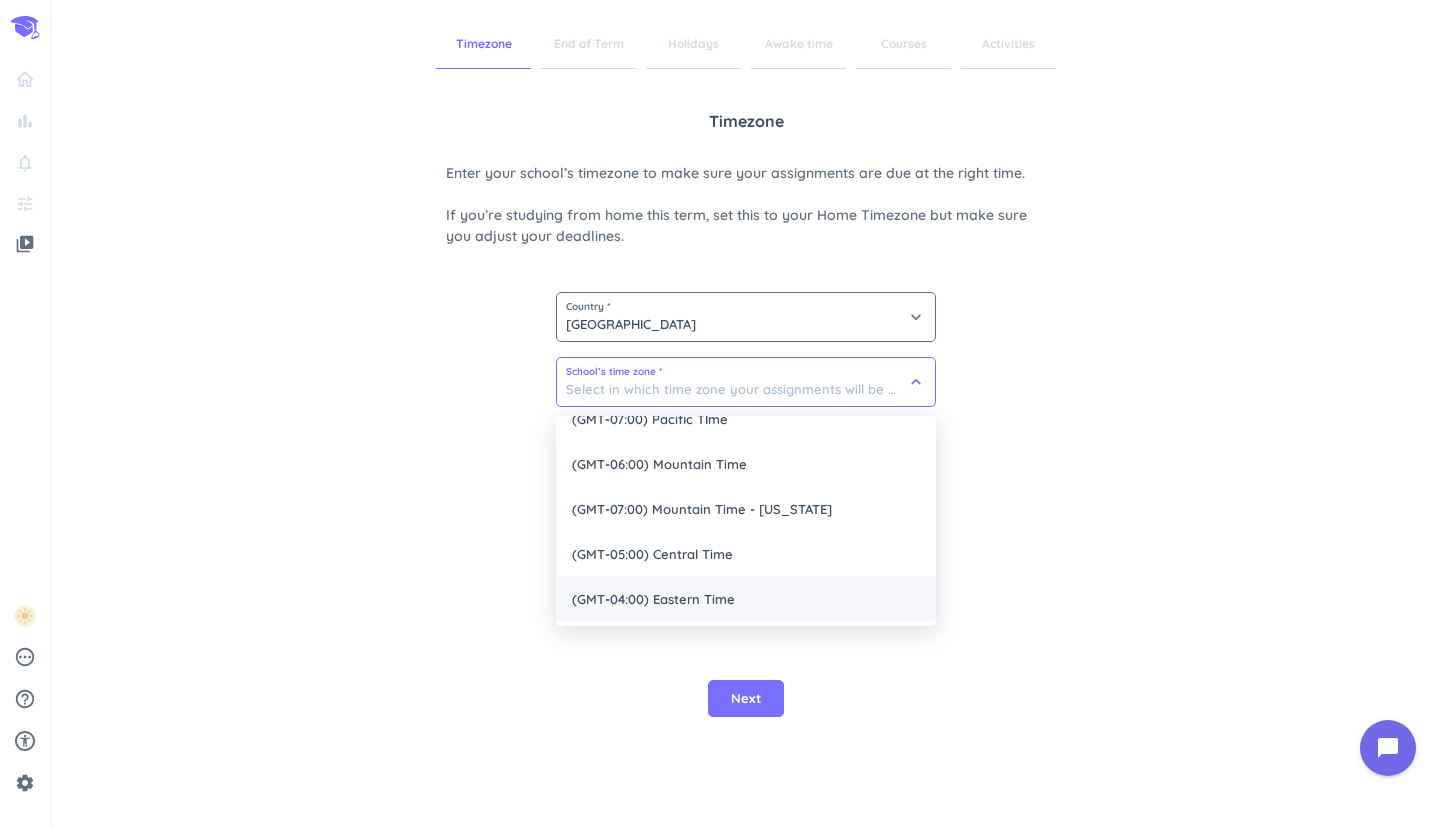 click on "(GMT-04:00) Eastern Time" at bounding box center [746, 598] 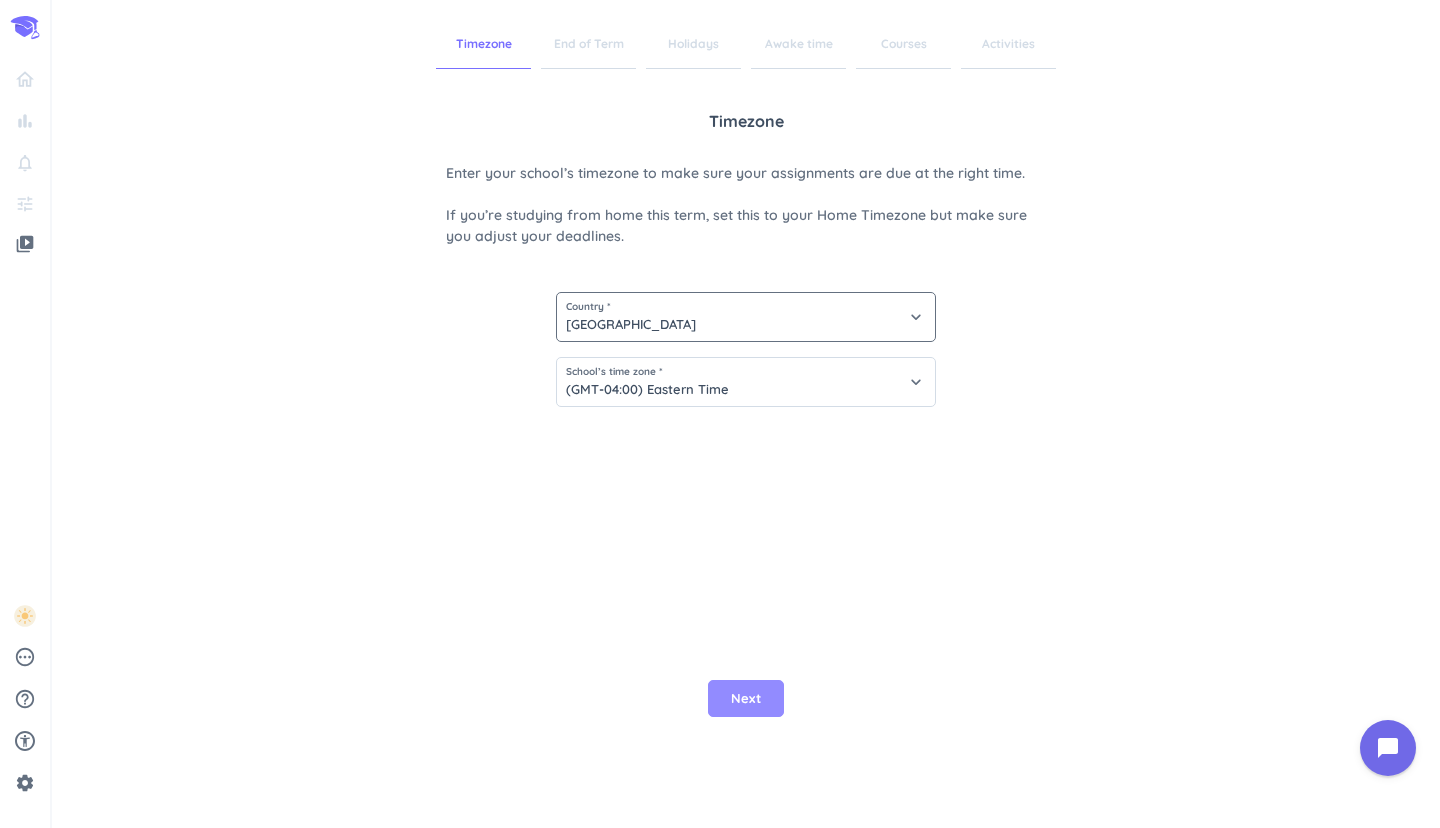 click on "Next" at bounding box center [746, 699] 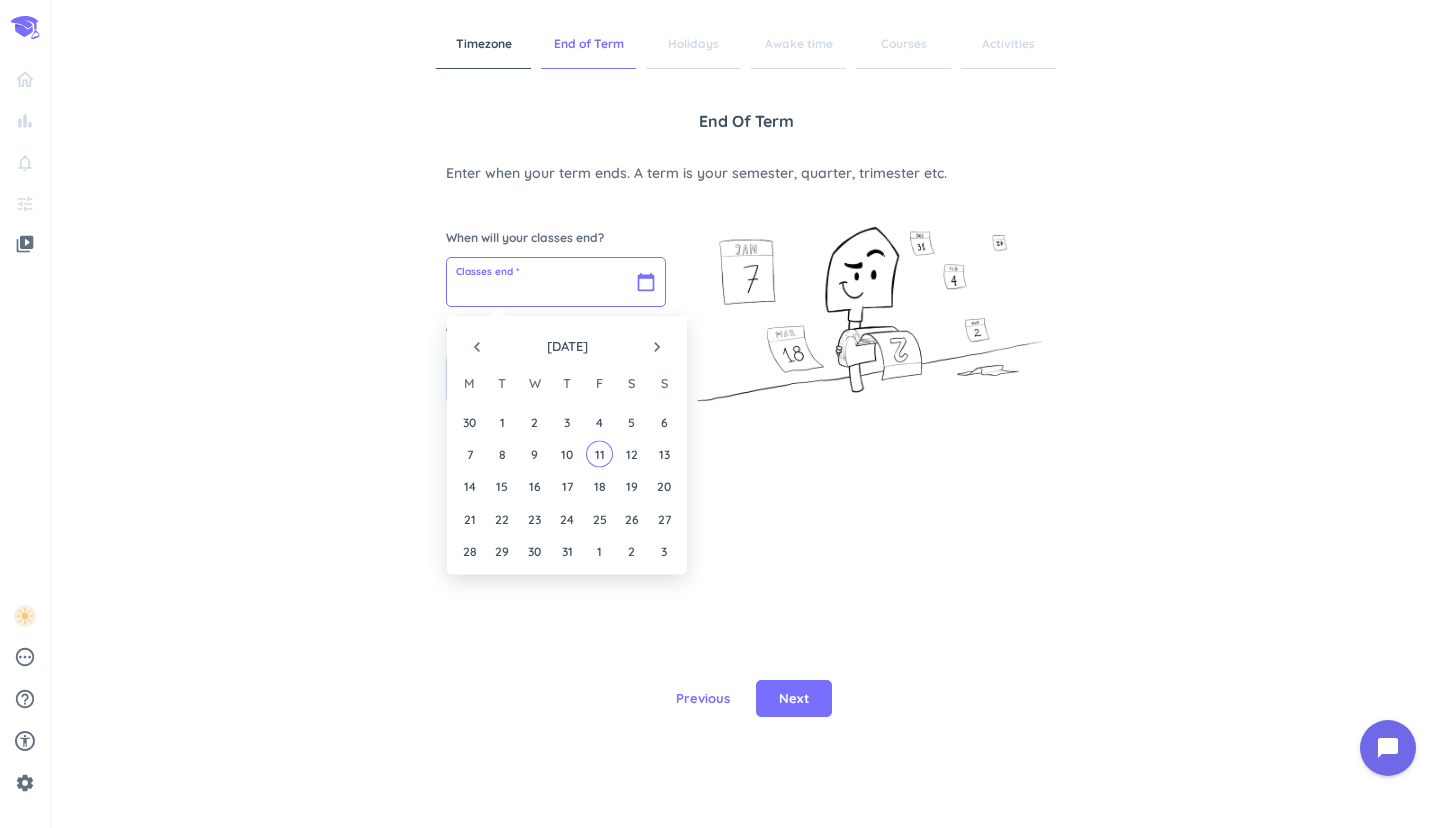 click at bounding box center (556, 282) 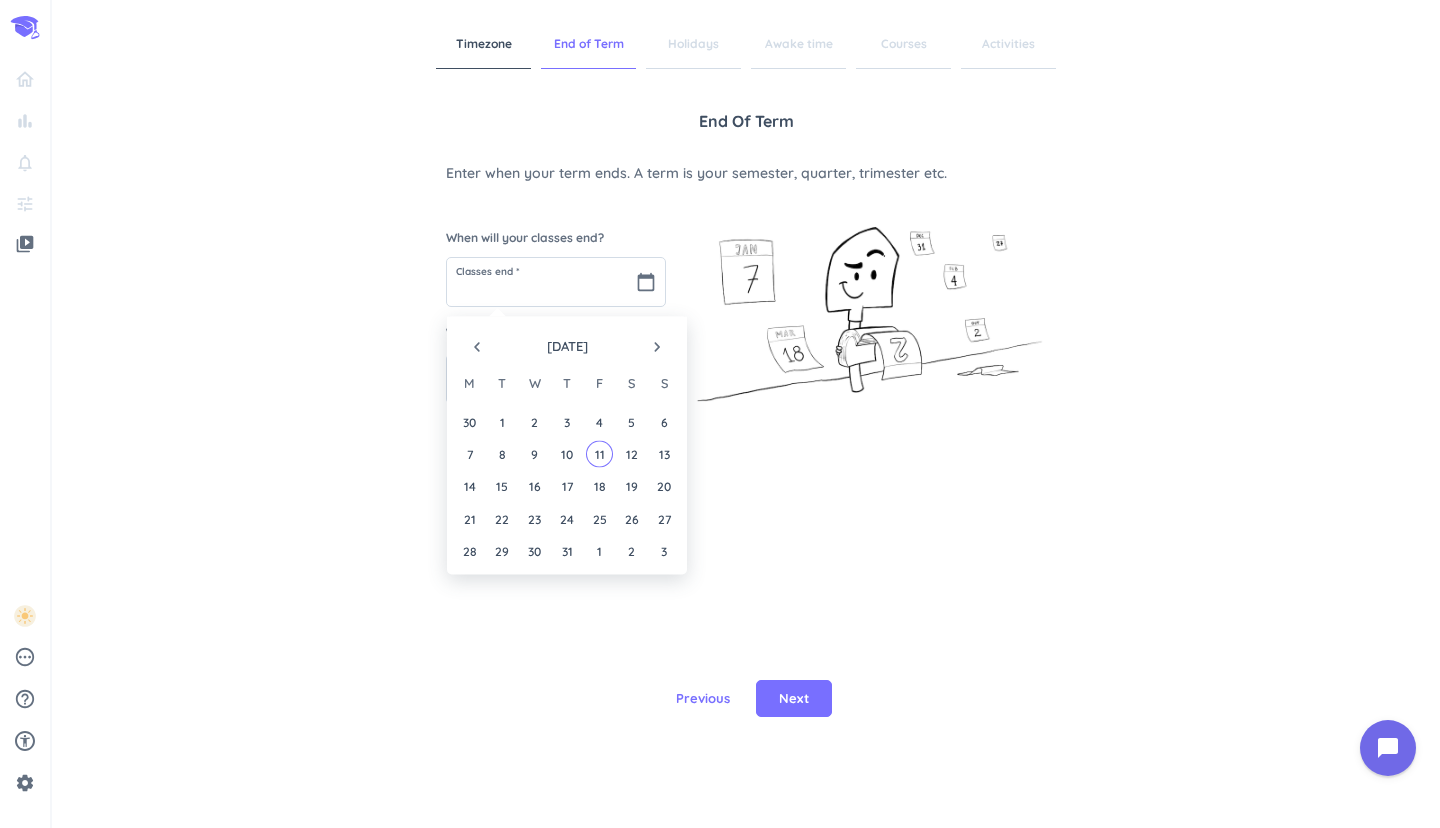 click on "navigate_next" at bounding box center [657, 347] 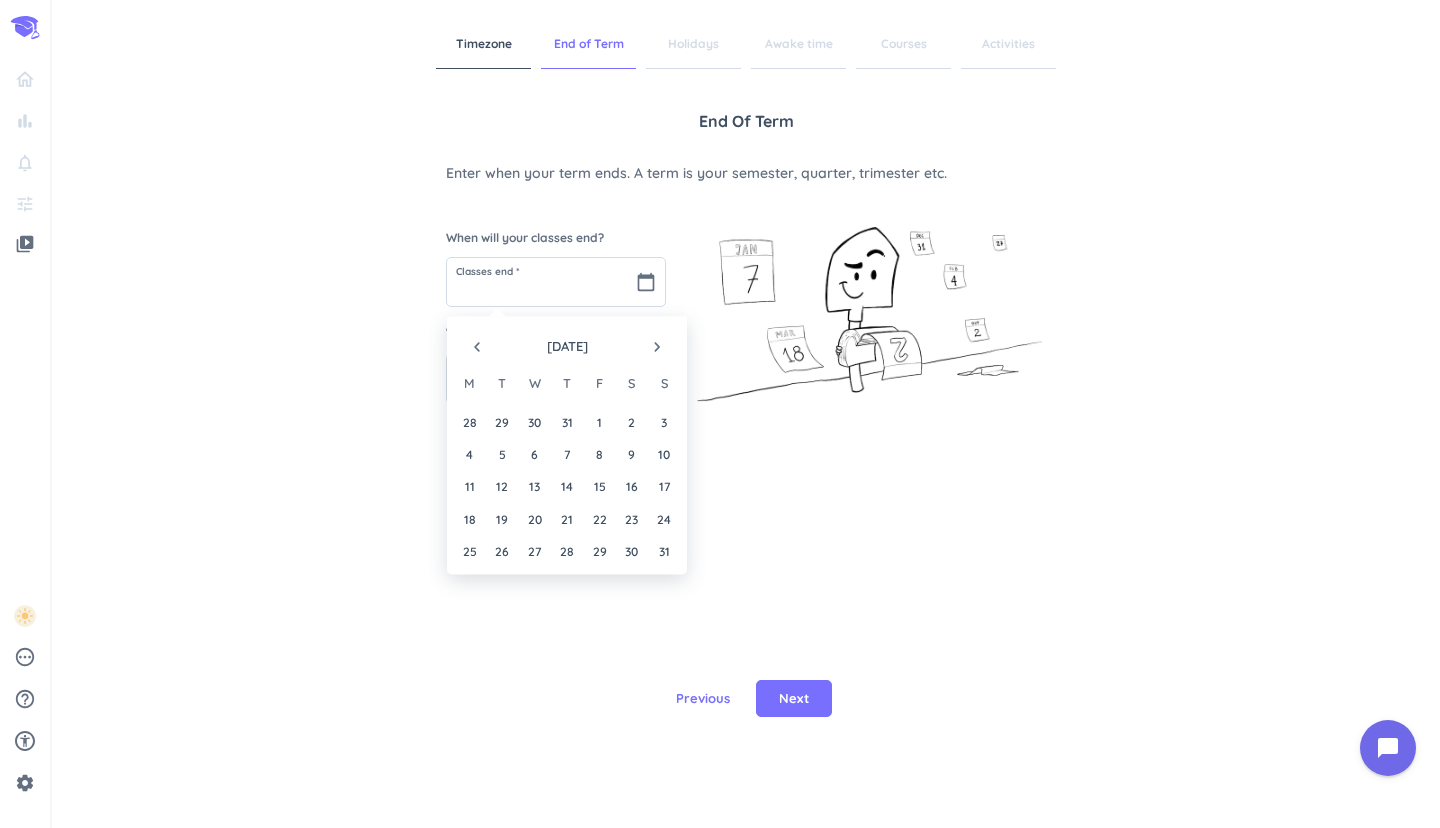 click on "navigate_next" at bounding box center (657, 347) 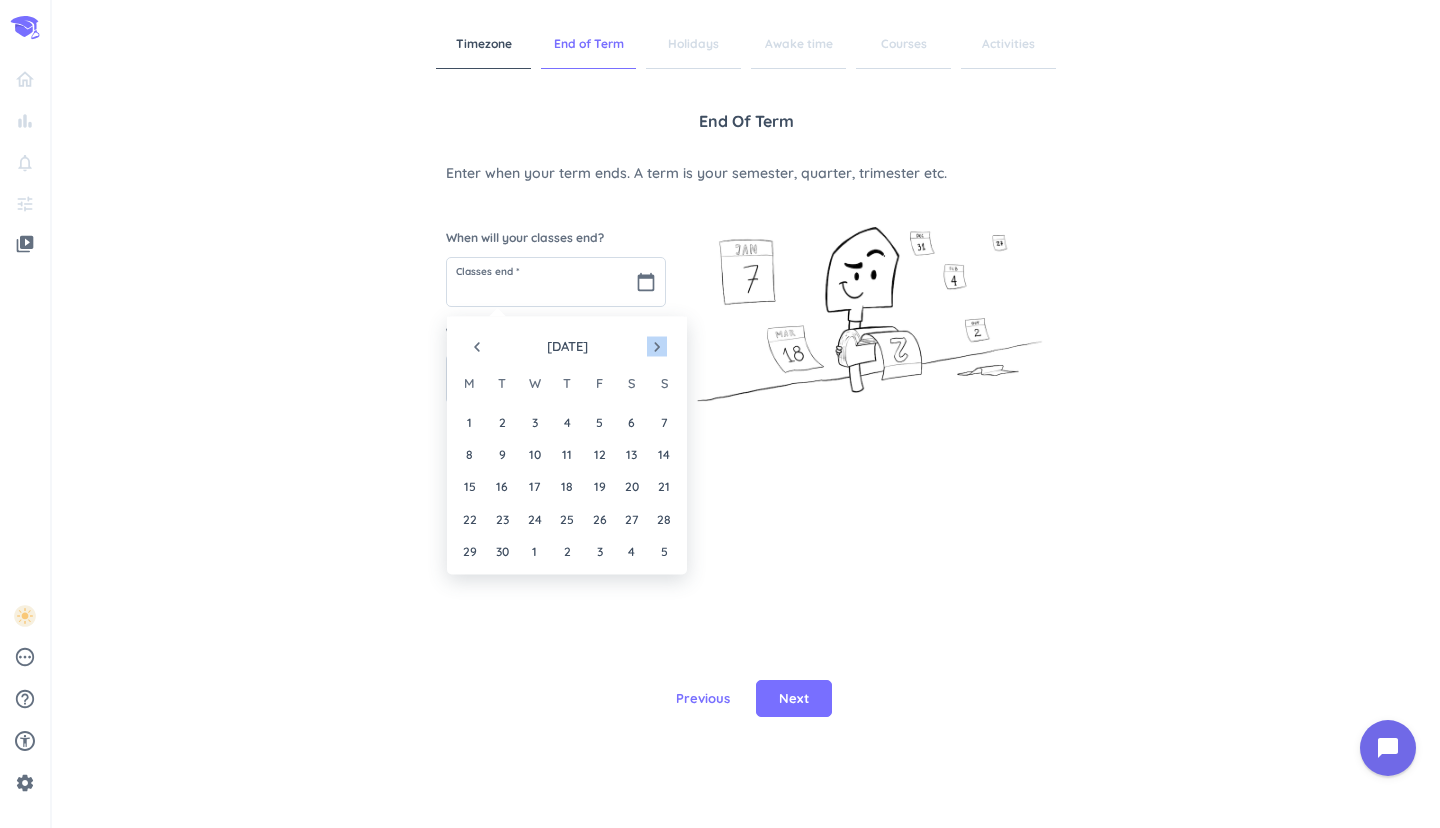 click on "navigate_next" at bounding box center (657, 347) 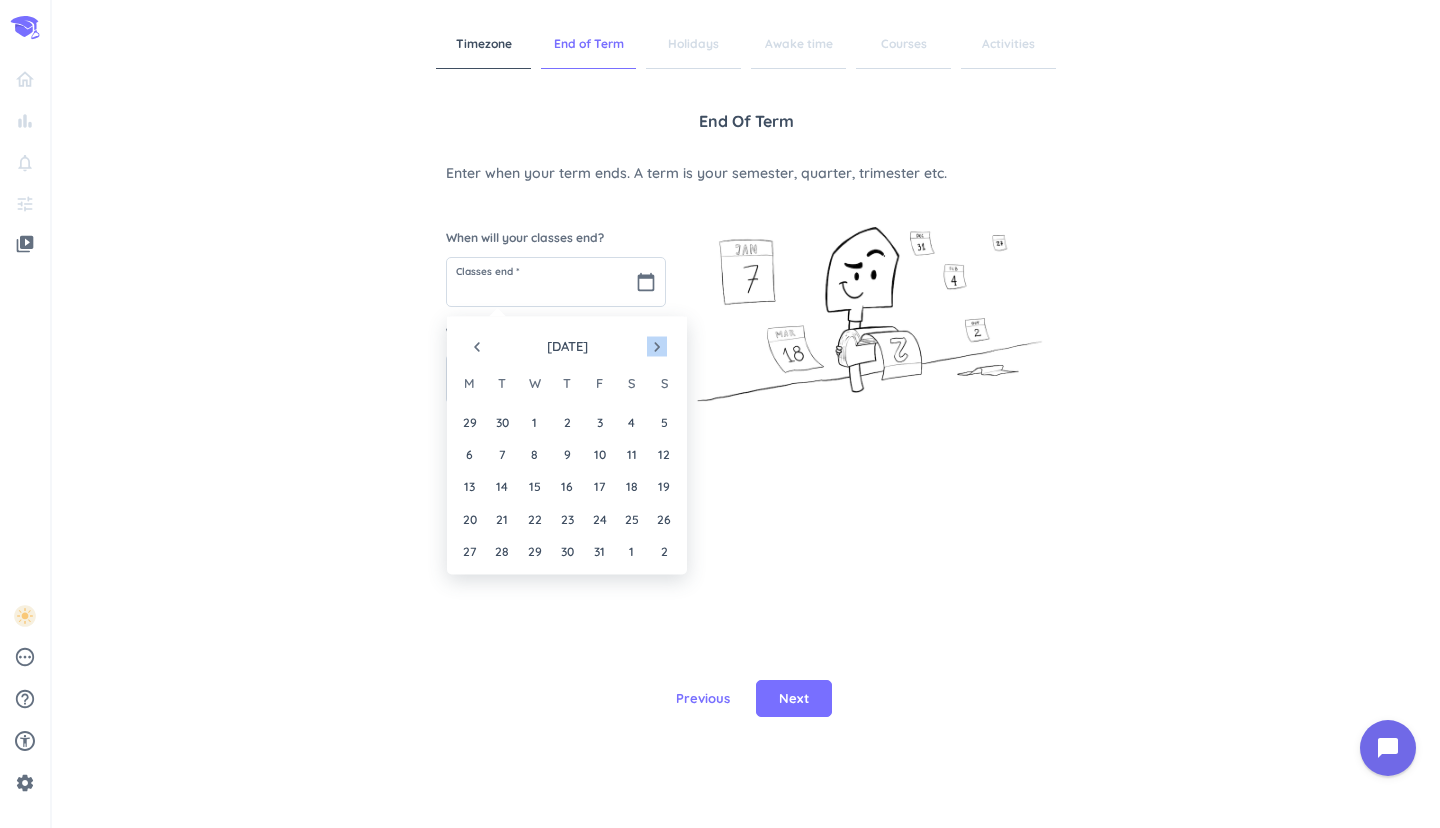 click on "navigate_next" at bounding box center [657, 347] 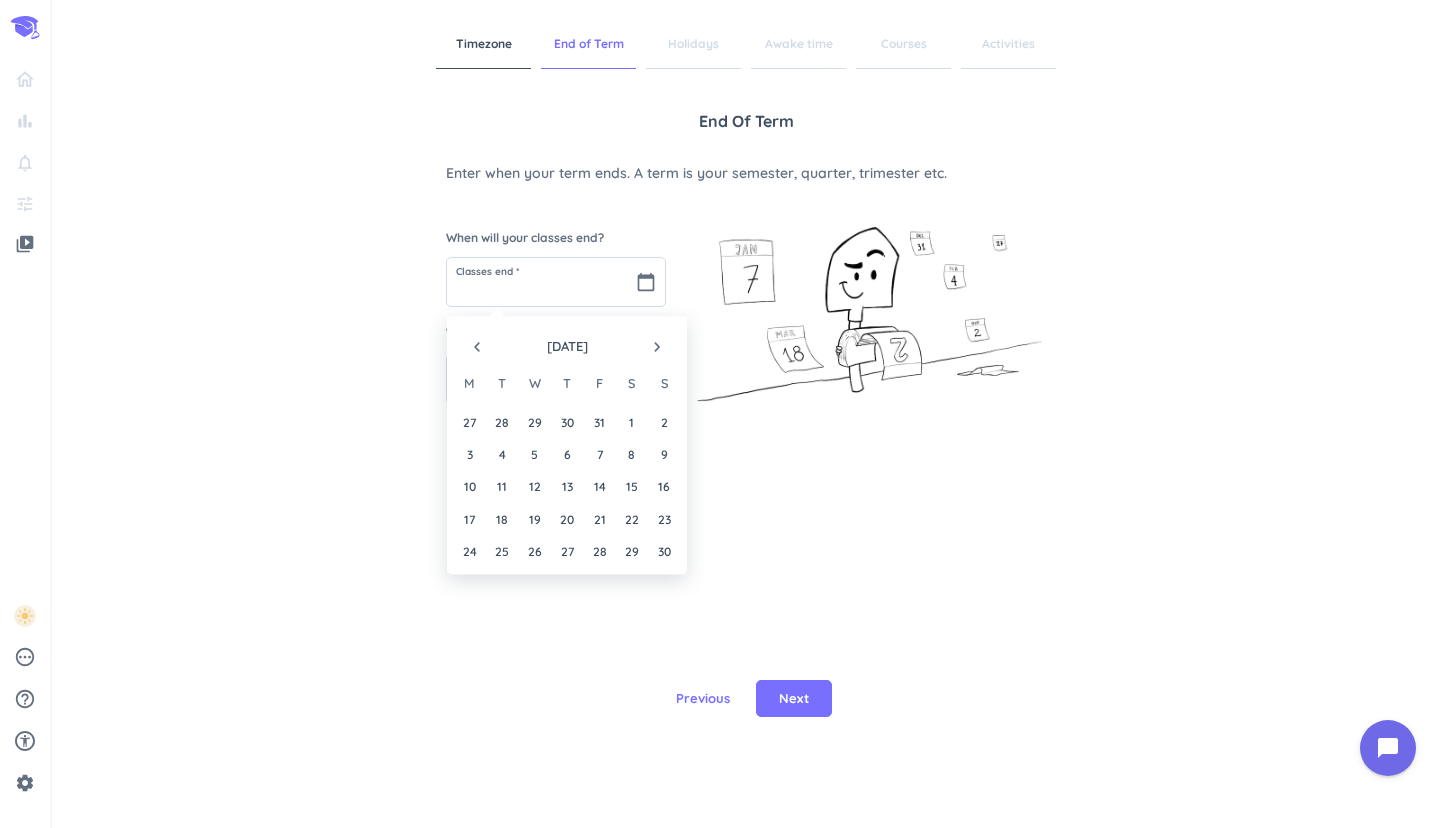 click on "navigate_next" at bounding box center (657, 347) 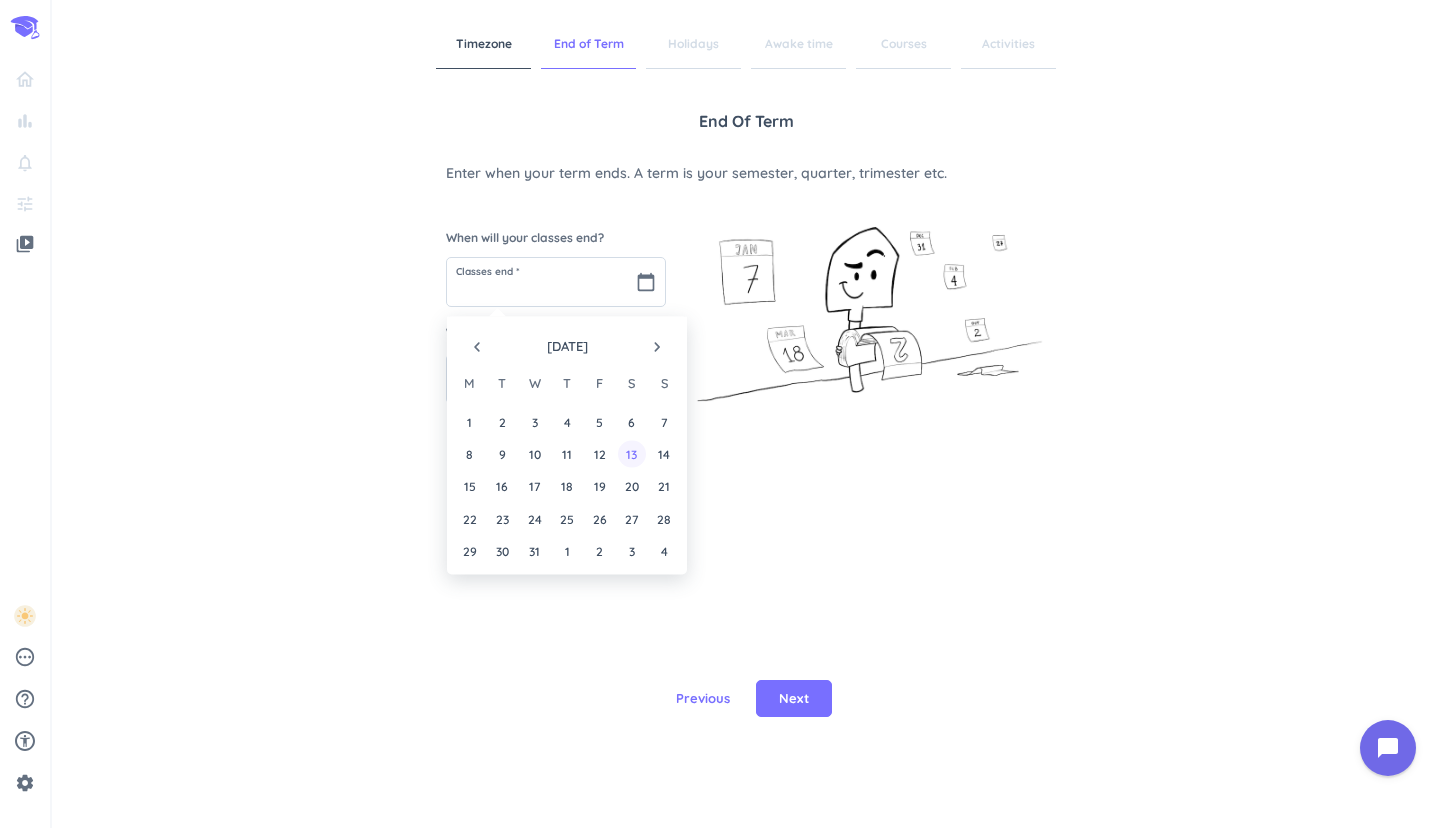 click on "13" at bounding box center (631, 454) 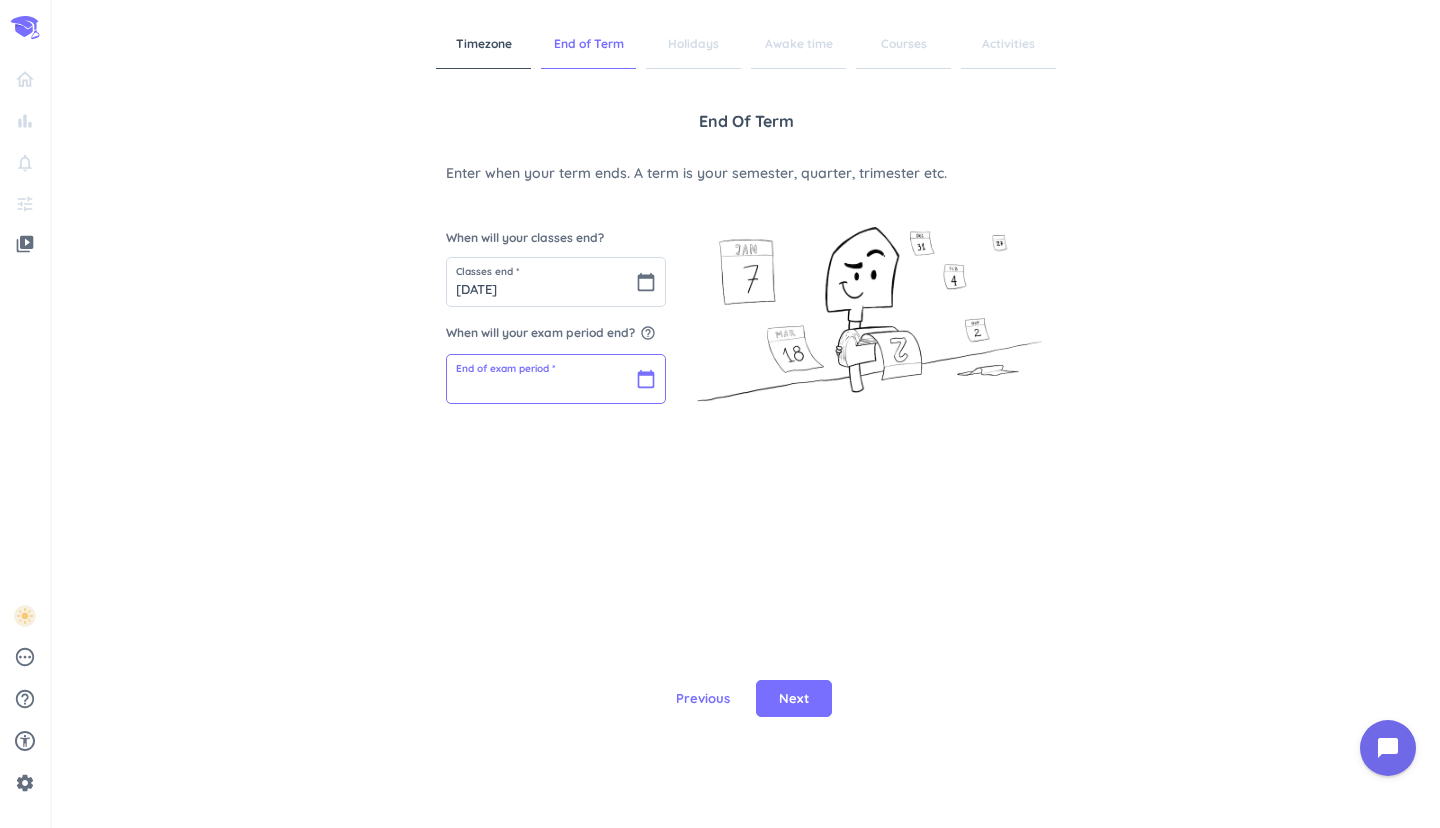 click at bounding box center (556, 379) 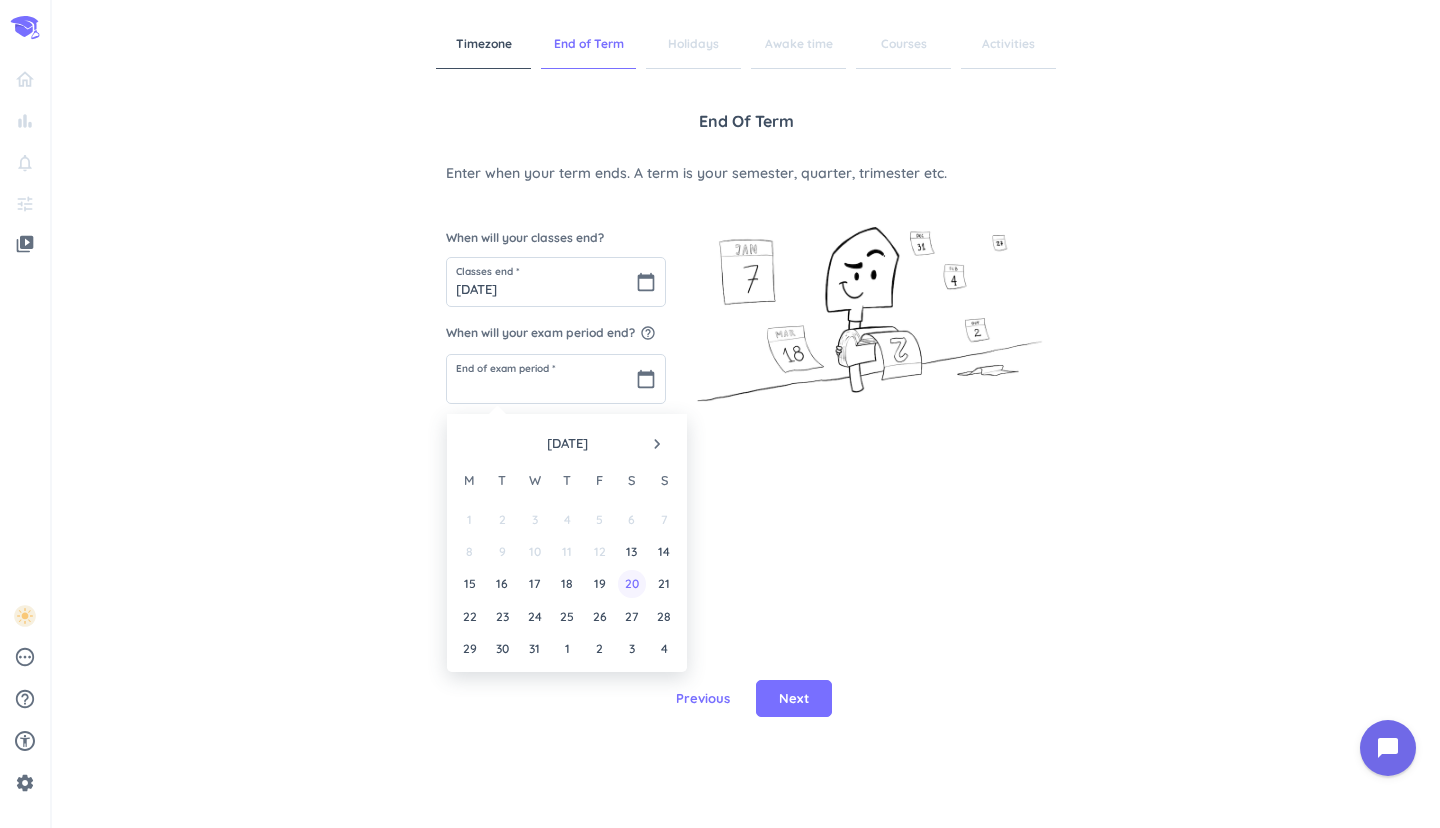 click on "20" at bounding box center (631, 583) 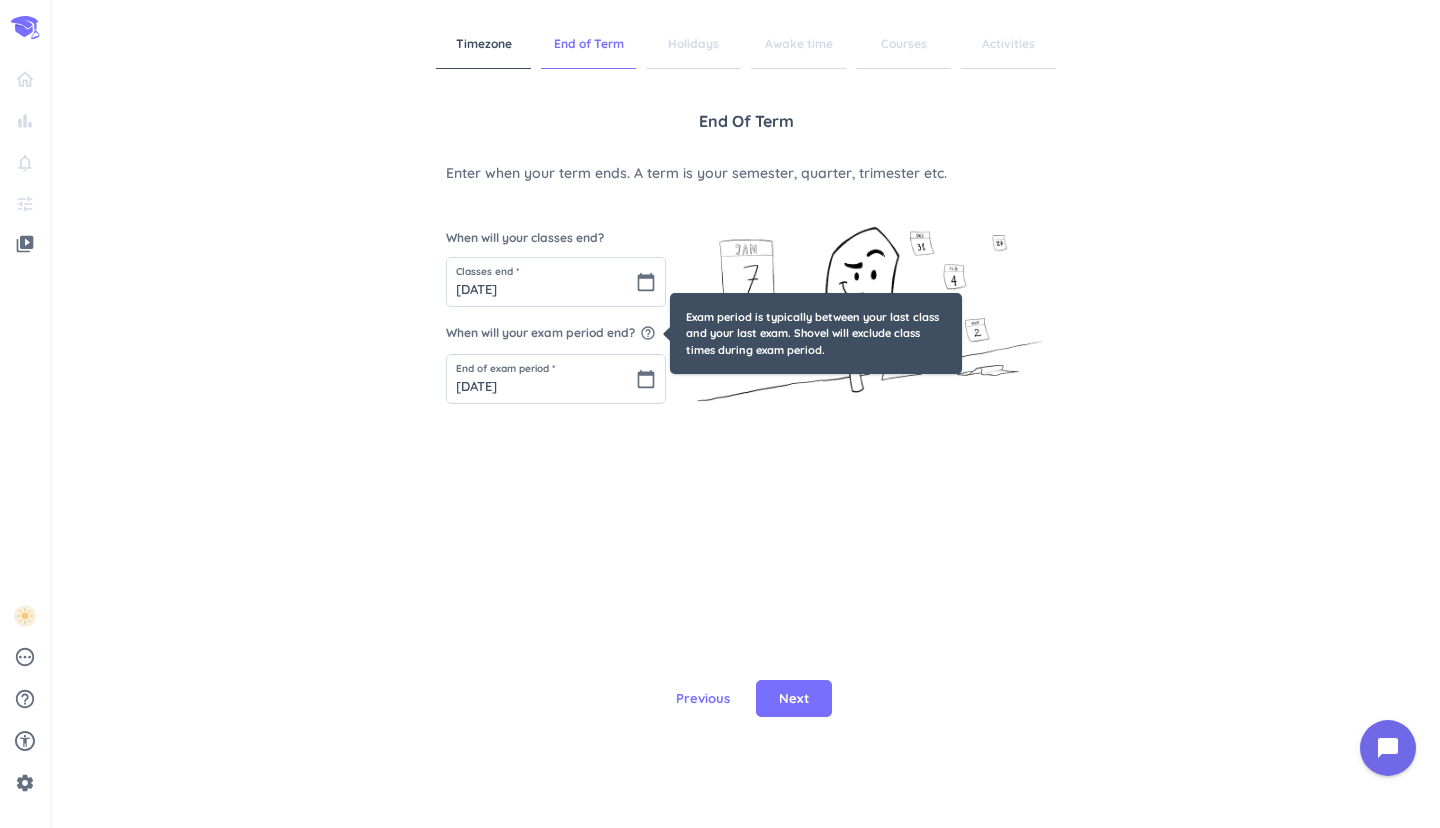 click on "help_outline" at bounding box center (648, 333) 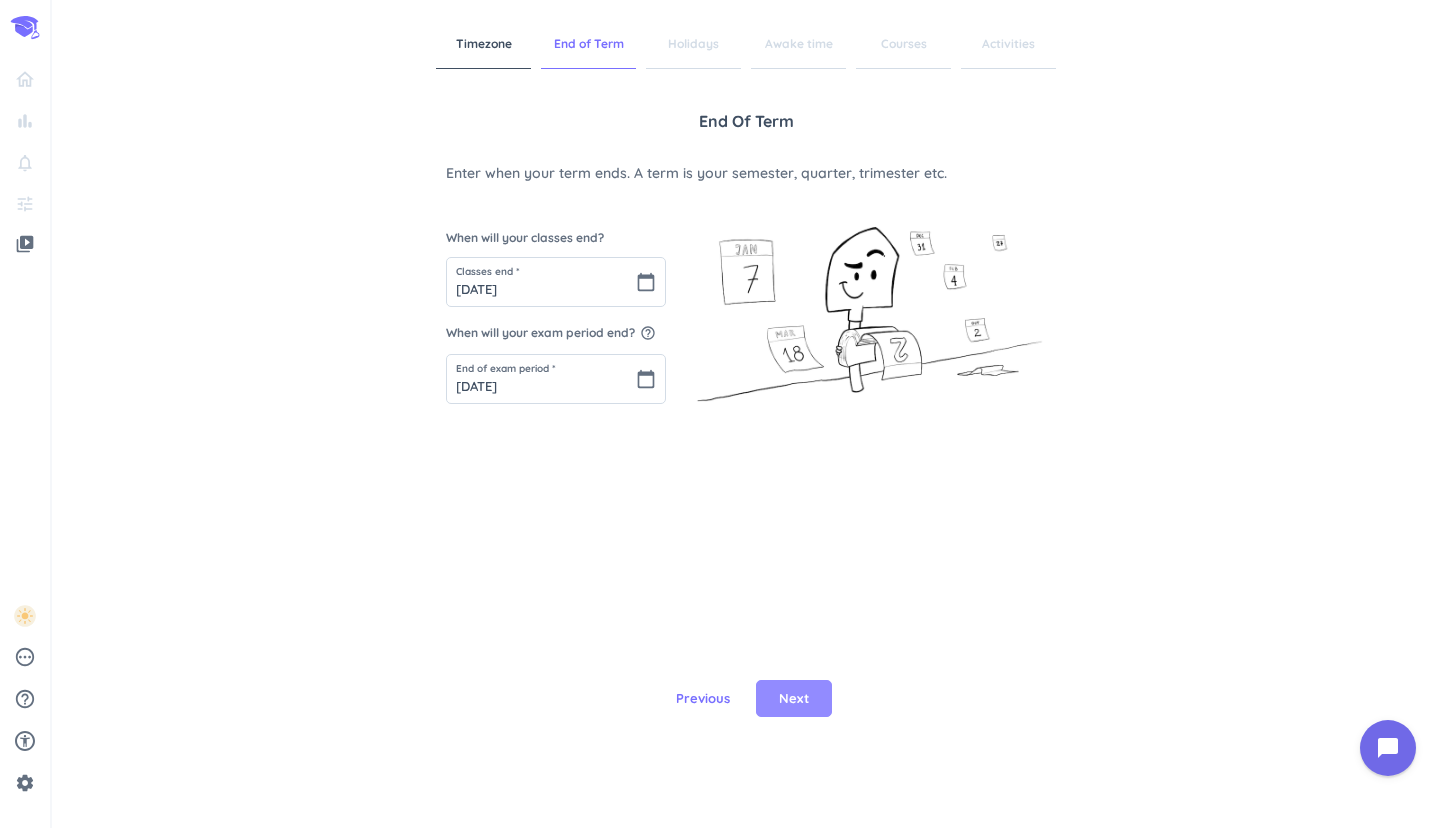 click on "Next" at bounding box center (794, 699) 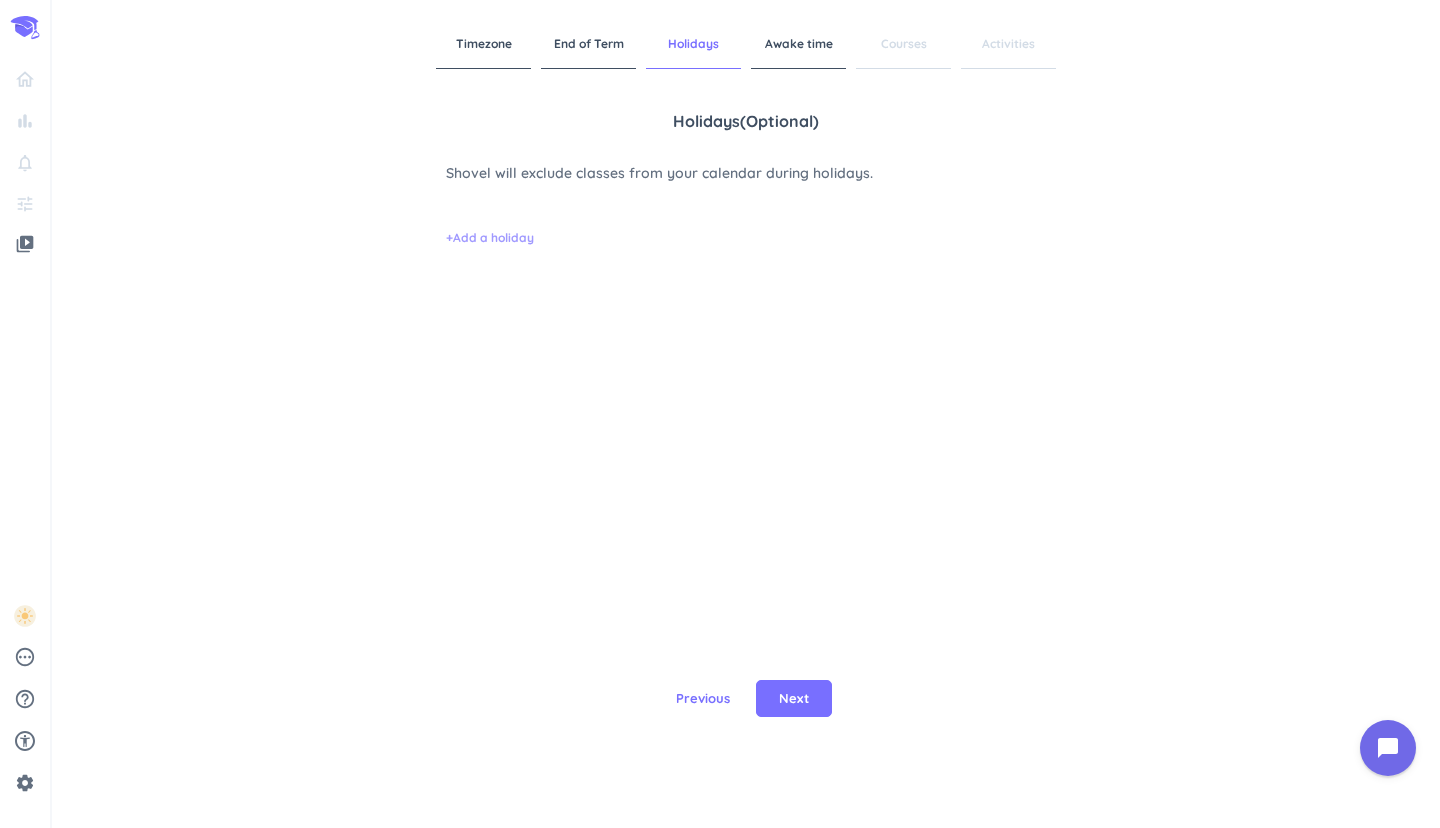 click on "+  Add a holiday" at bounding box center (490, 238) 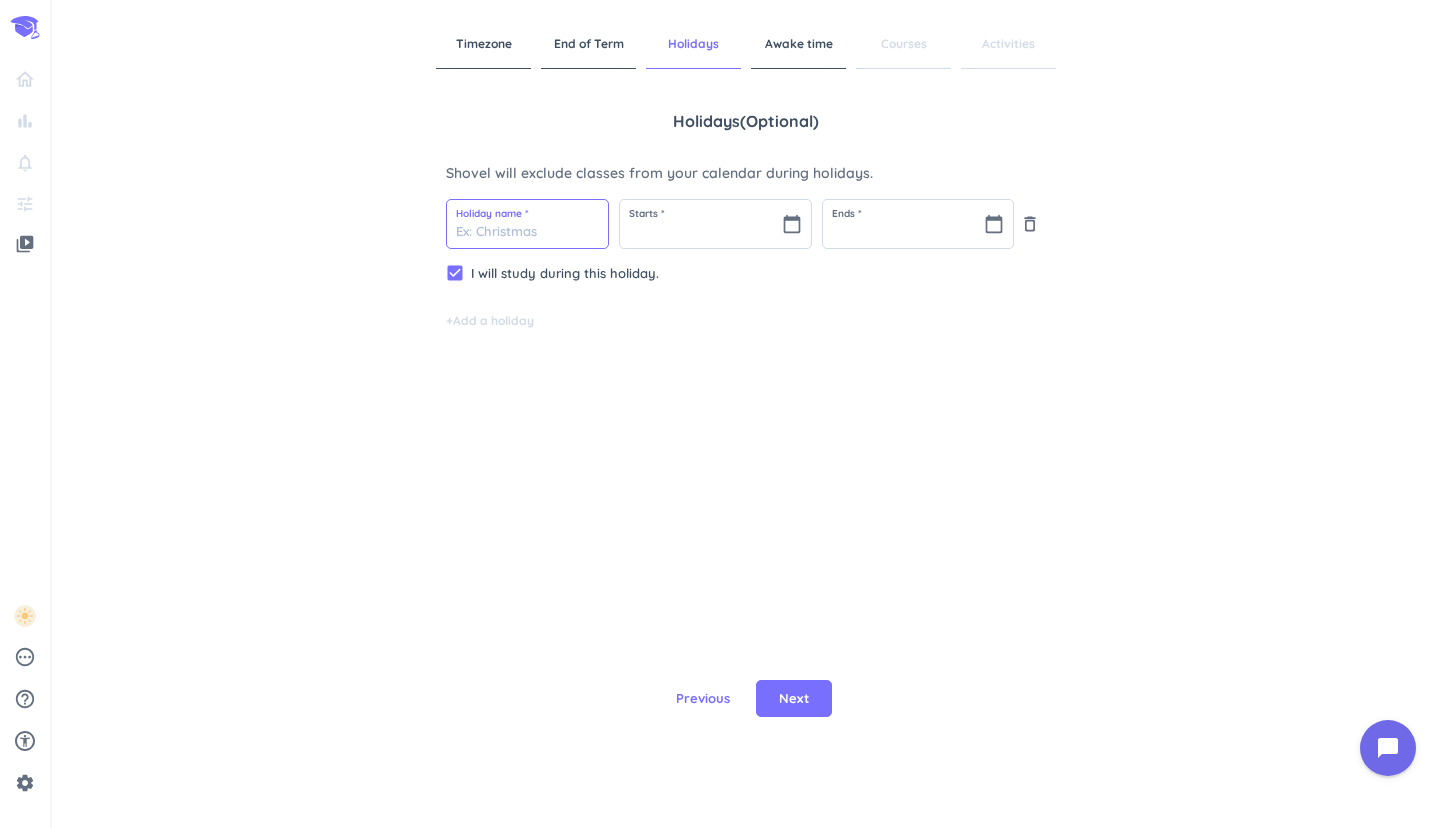 click at bounding box center [527, 224] 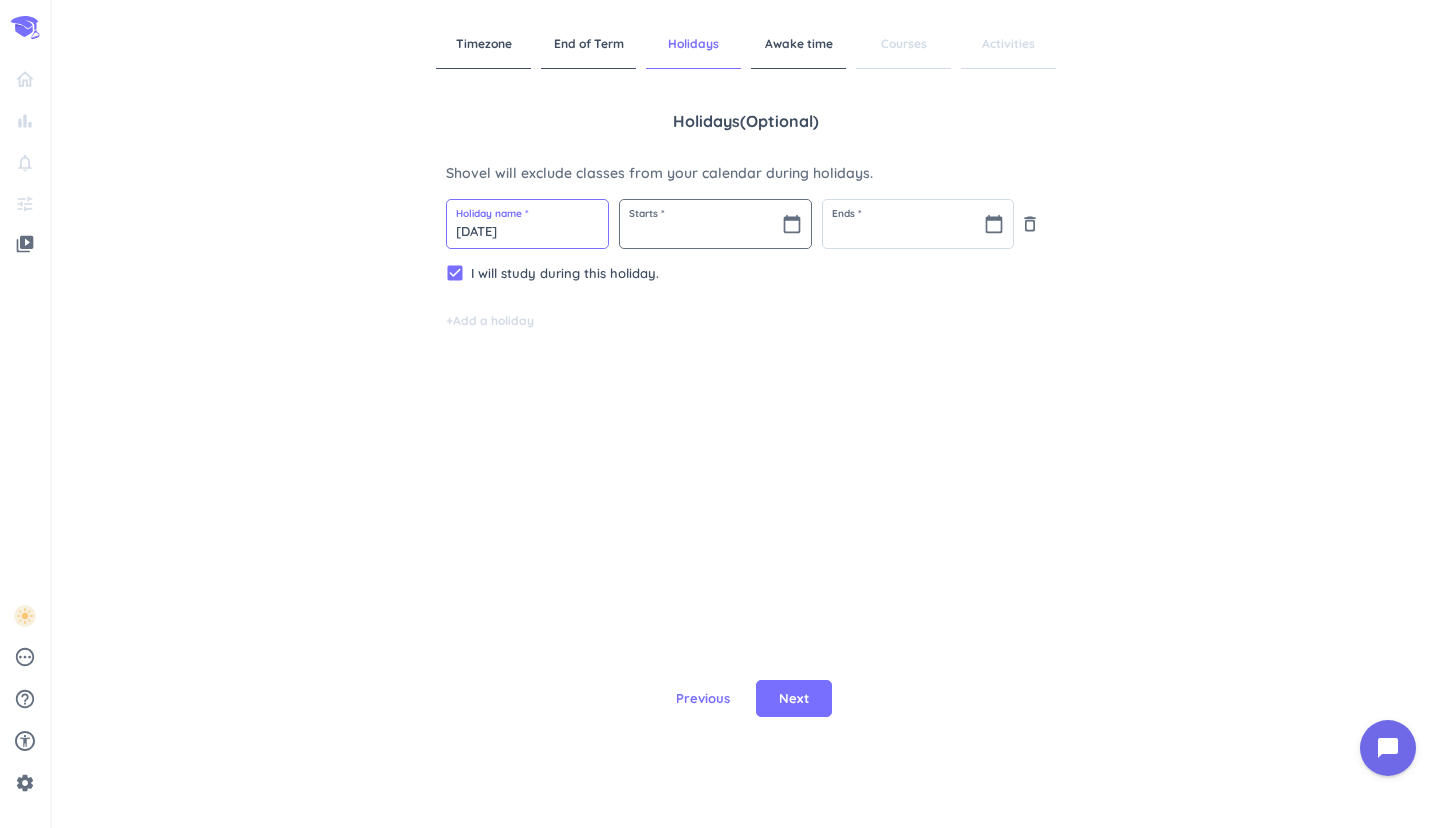 type on "[DATE]" 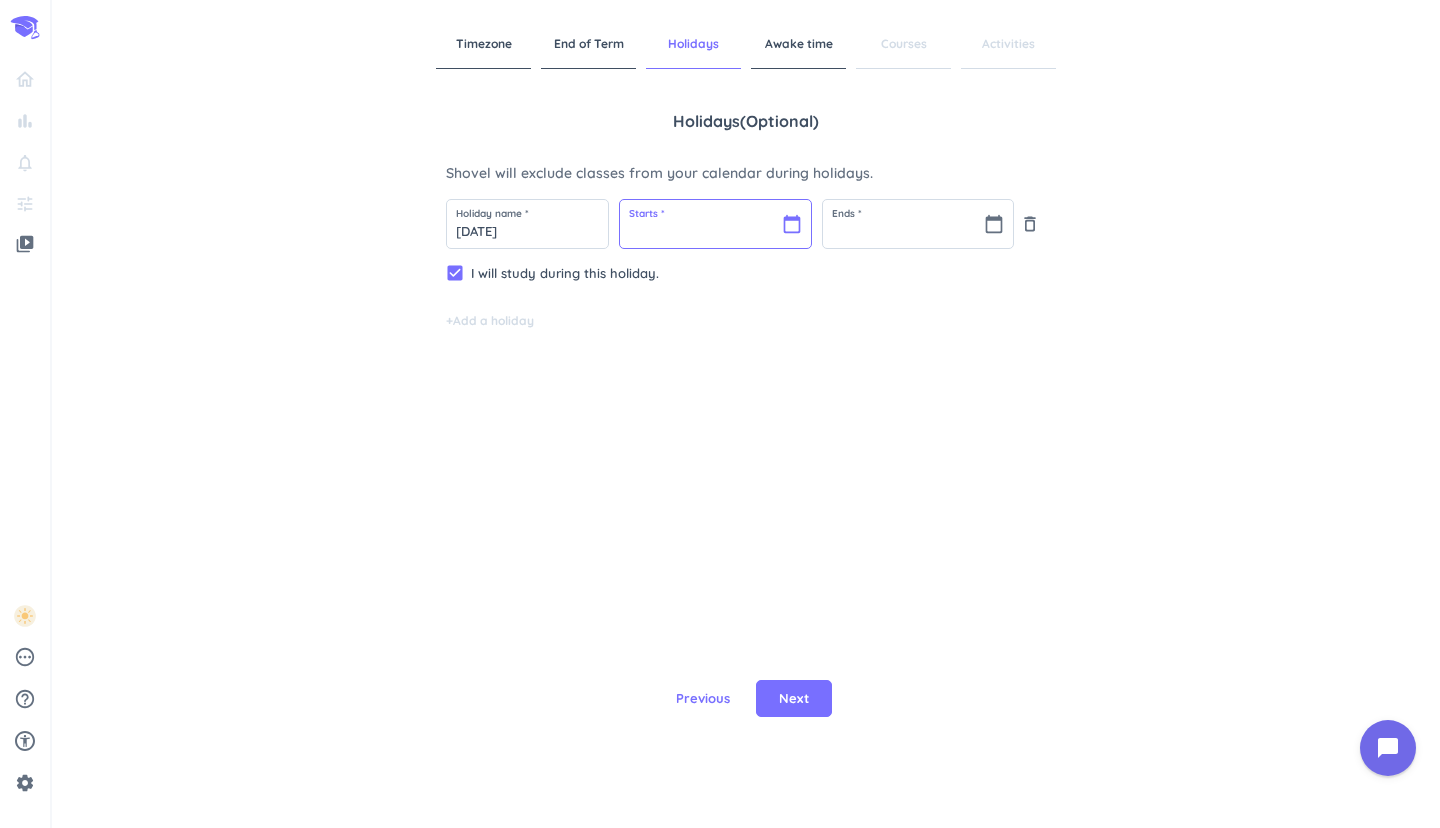 click at bounding box center (715, 224) 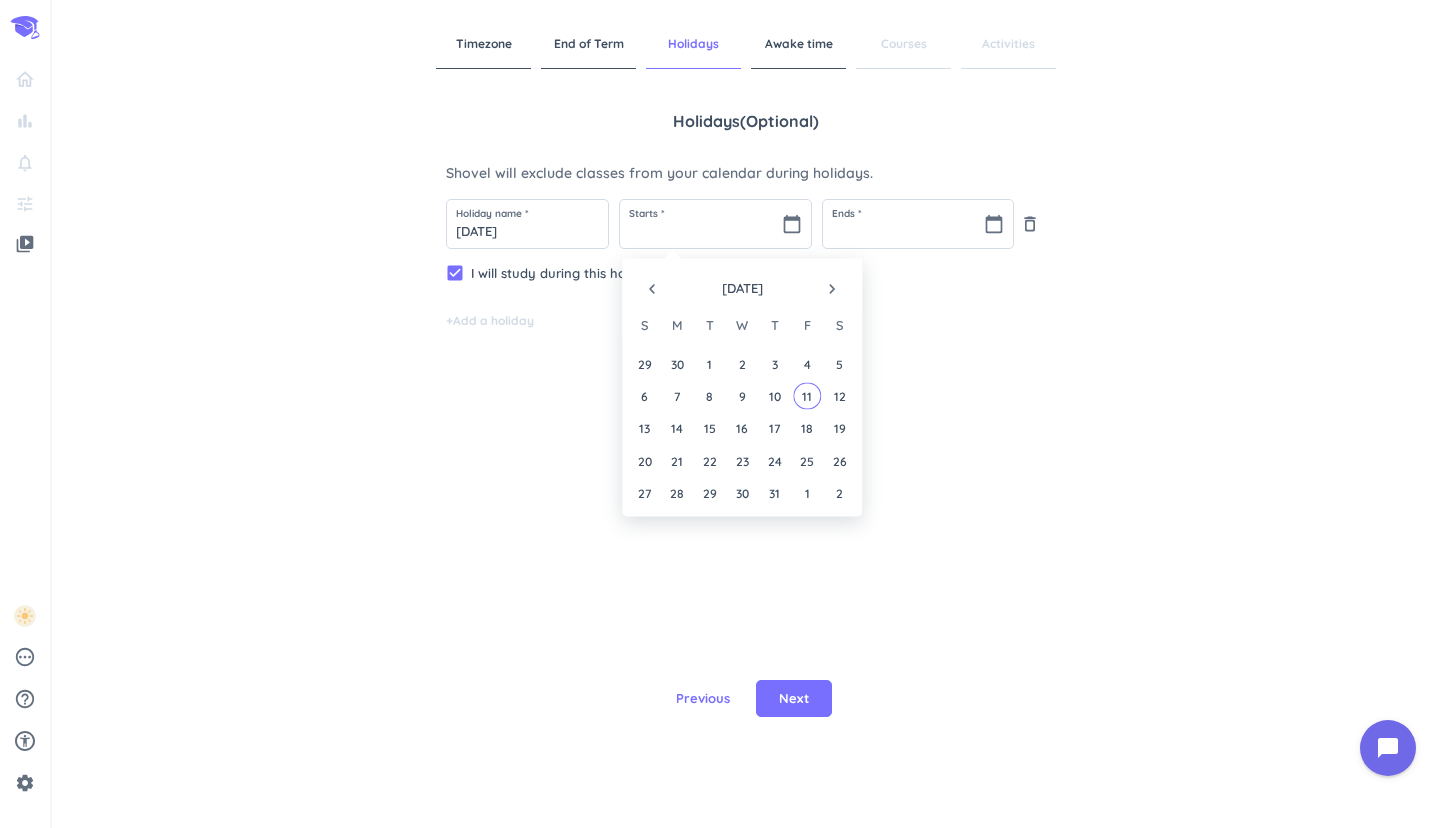 click on "navigate_next" at bounding box center [832, 289] 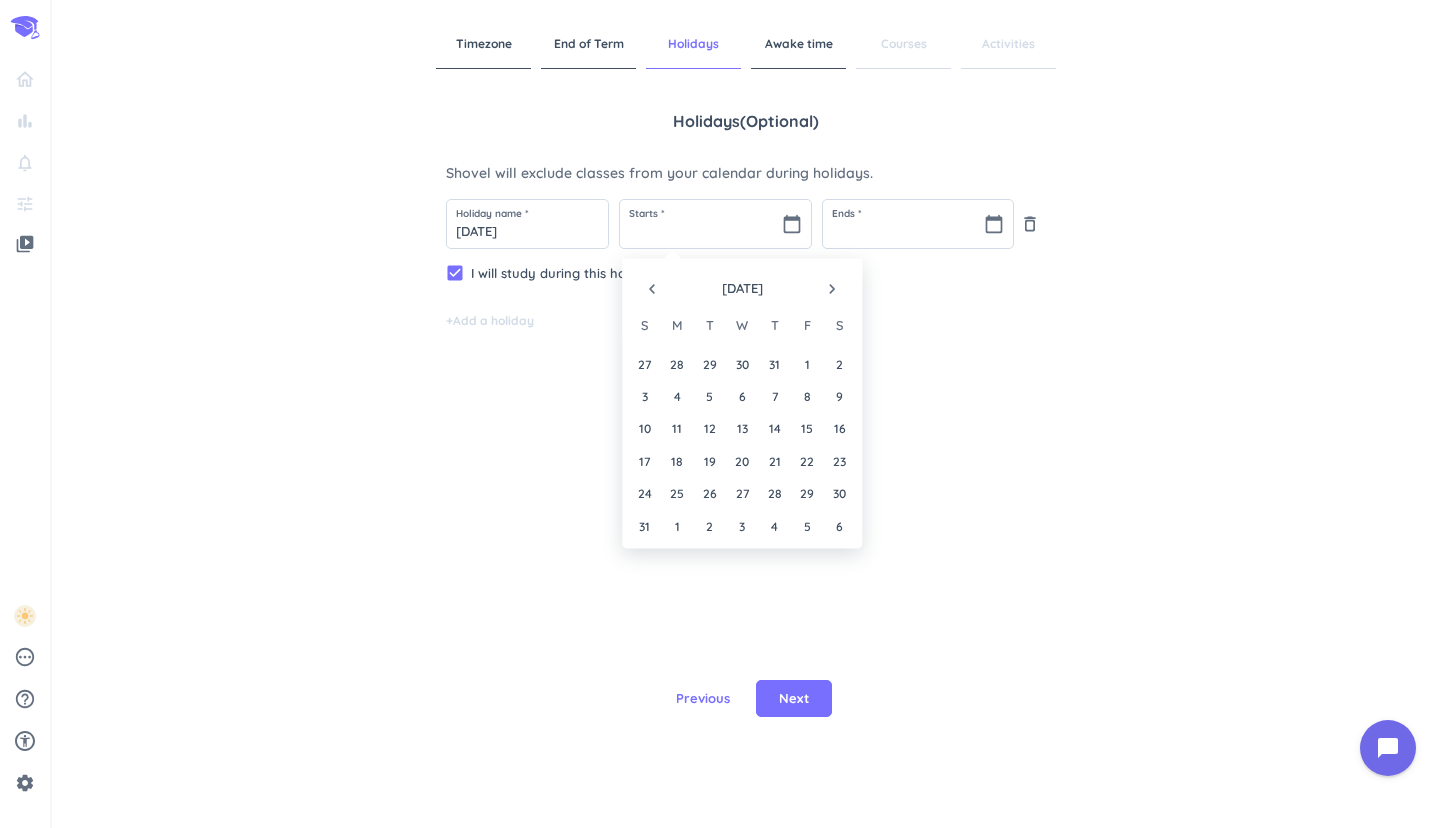 click on "navigate_next" at bounding box center (832, 289) 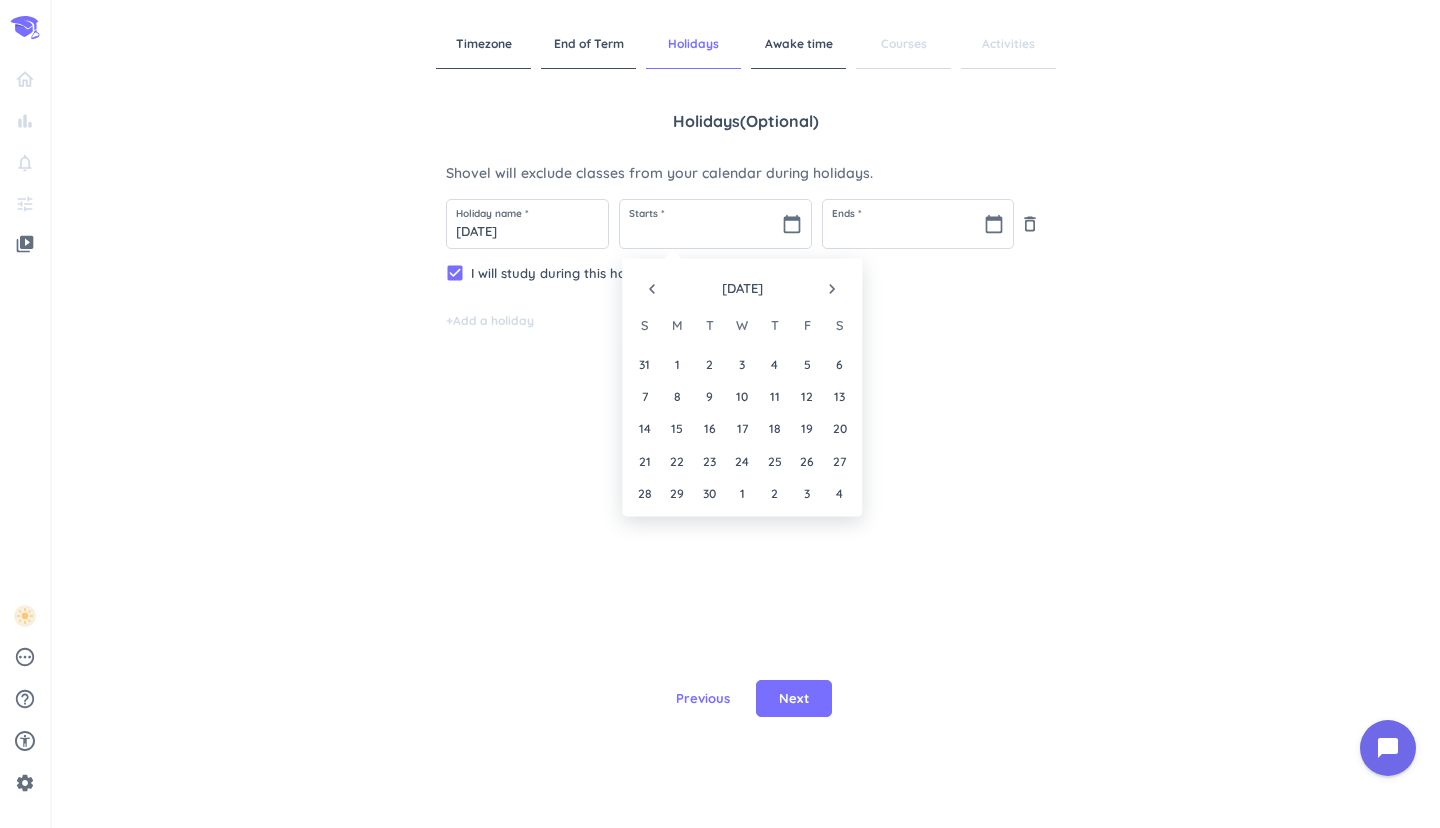 click on "navigate_before" at bounding box center (652, 289) 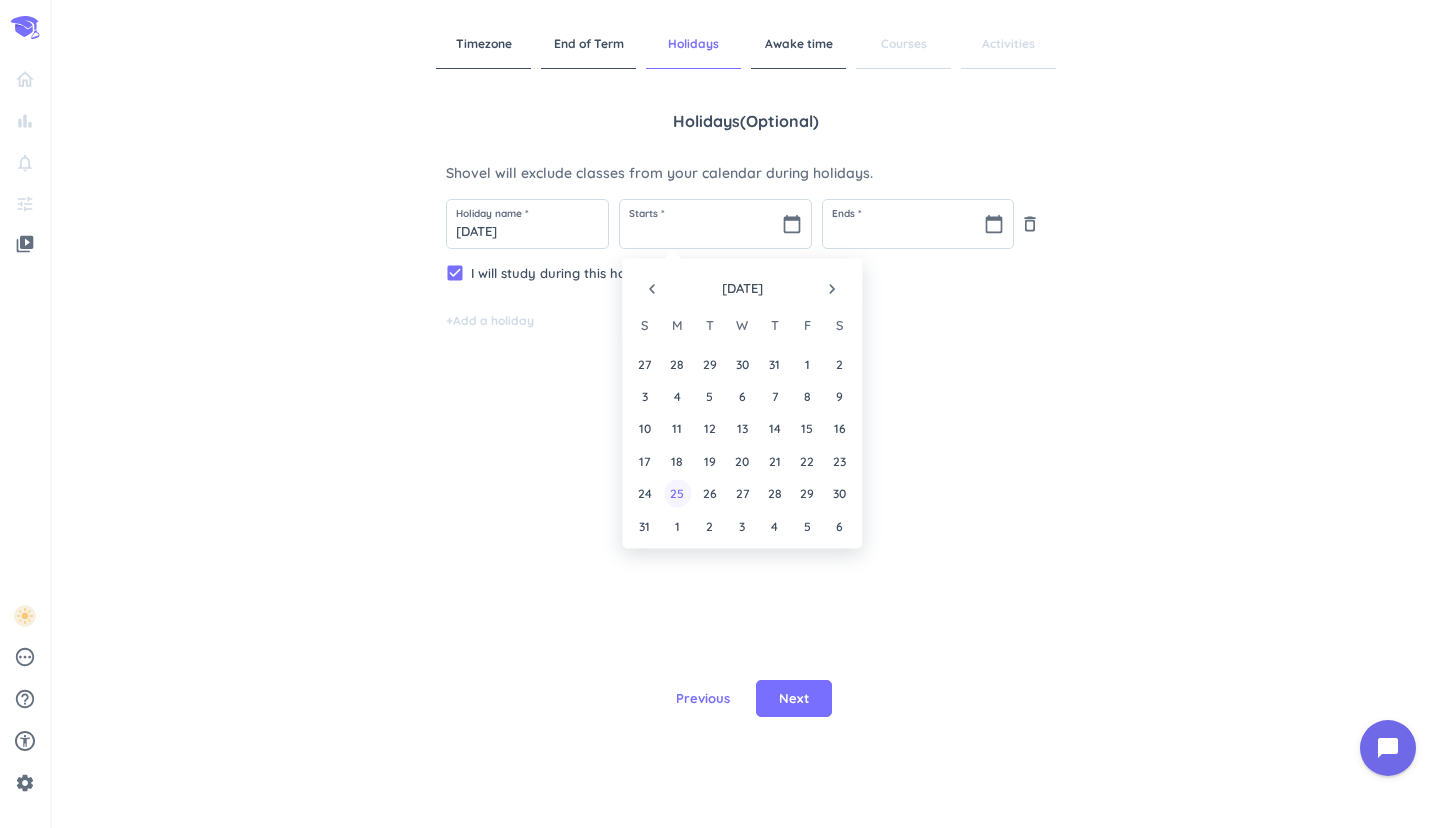 click on "25" at bounding box center (677, 493) 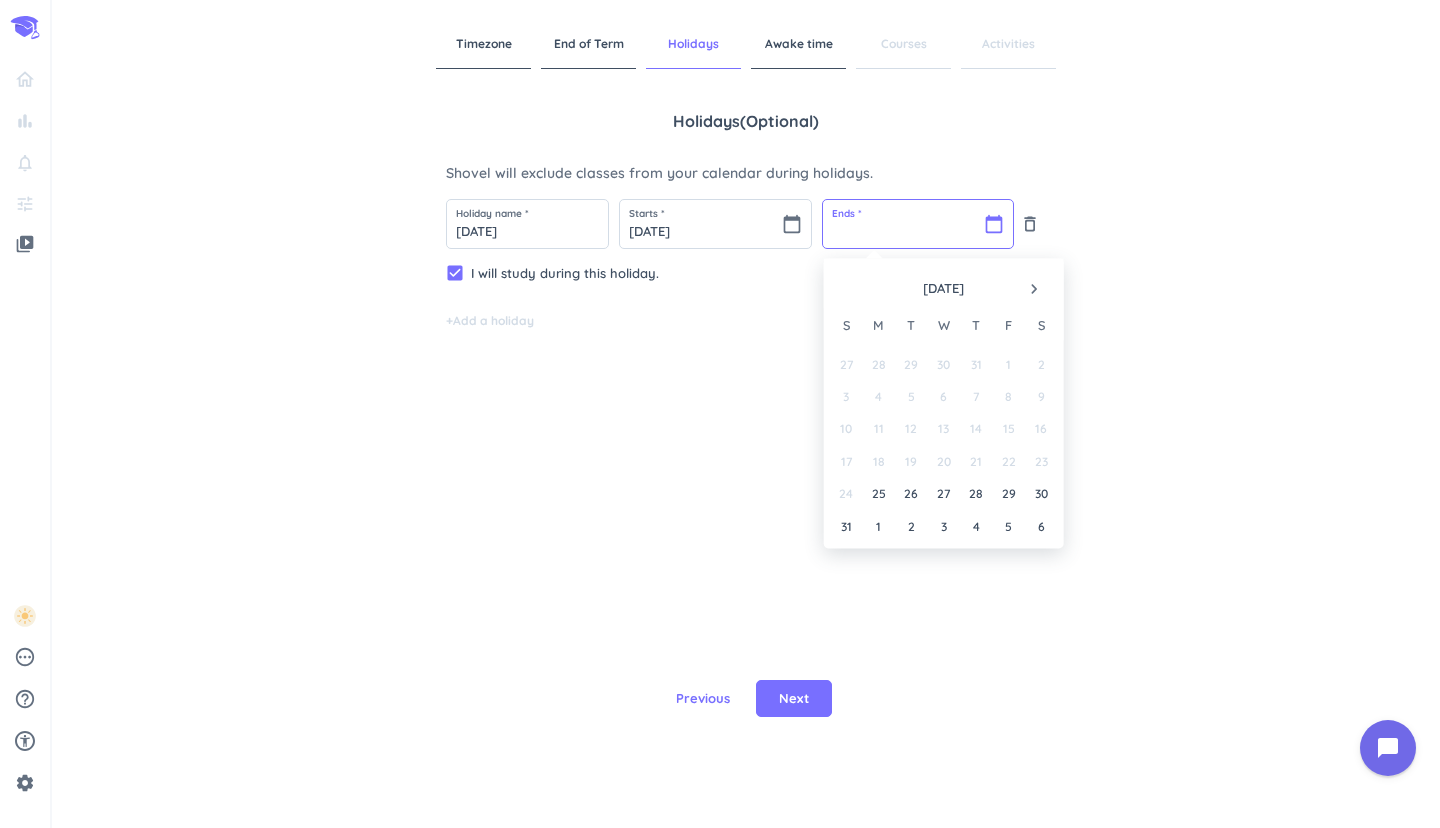 click at bounding box center [918, 224] 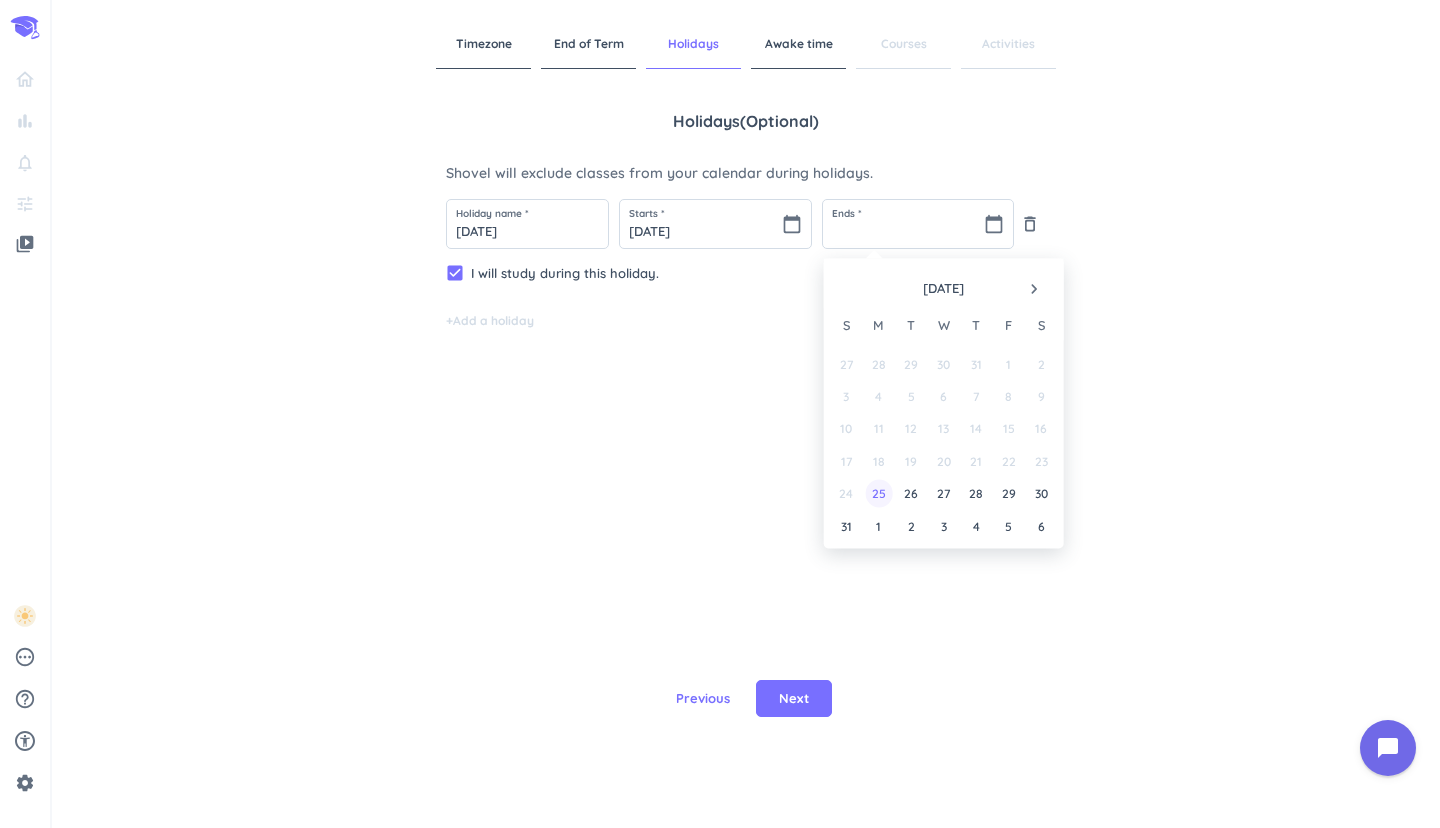 click on "25" at bounding box center [878, 493] 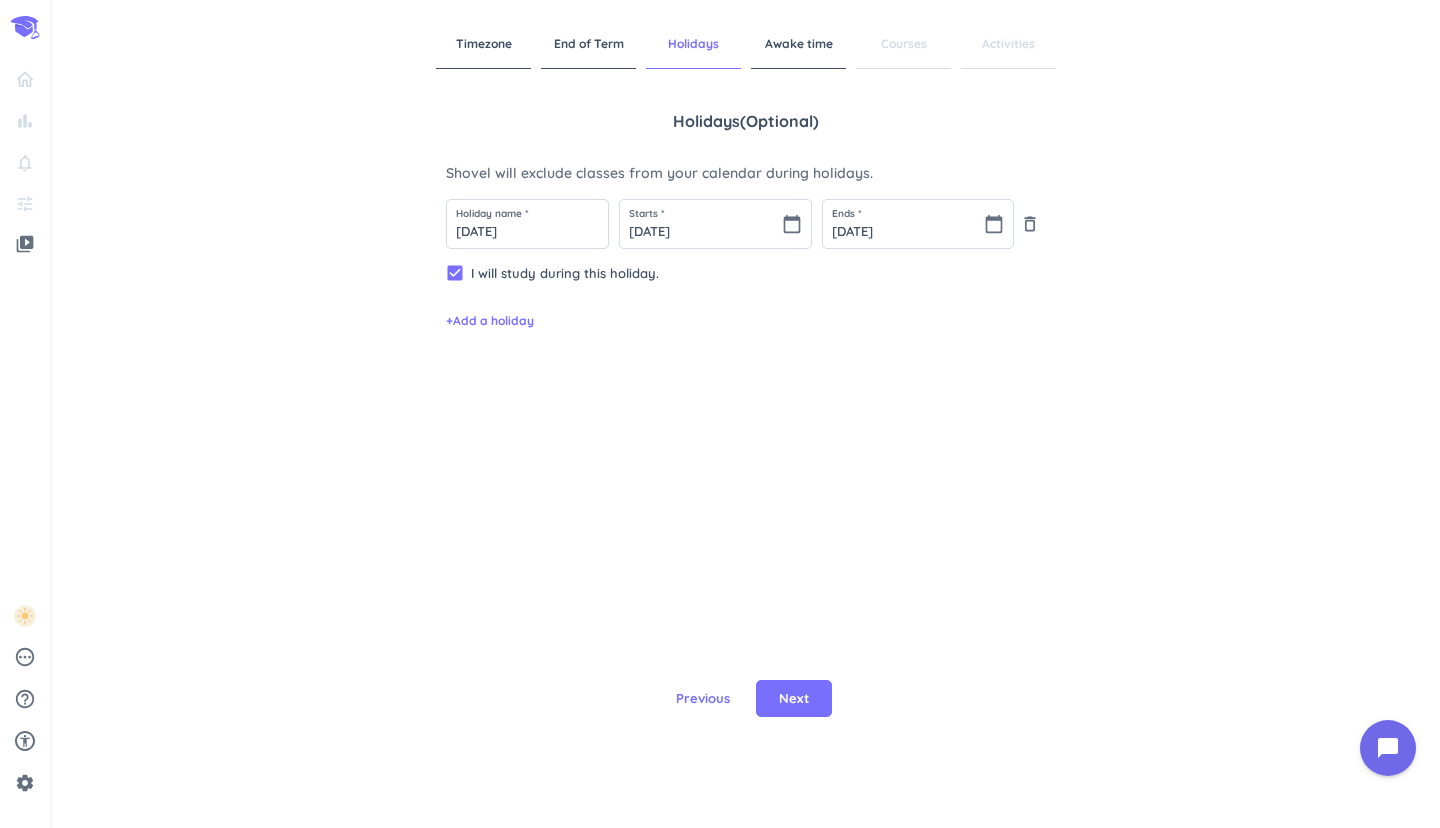type on "[DATE]" 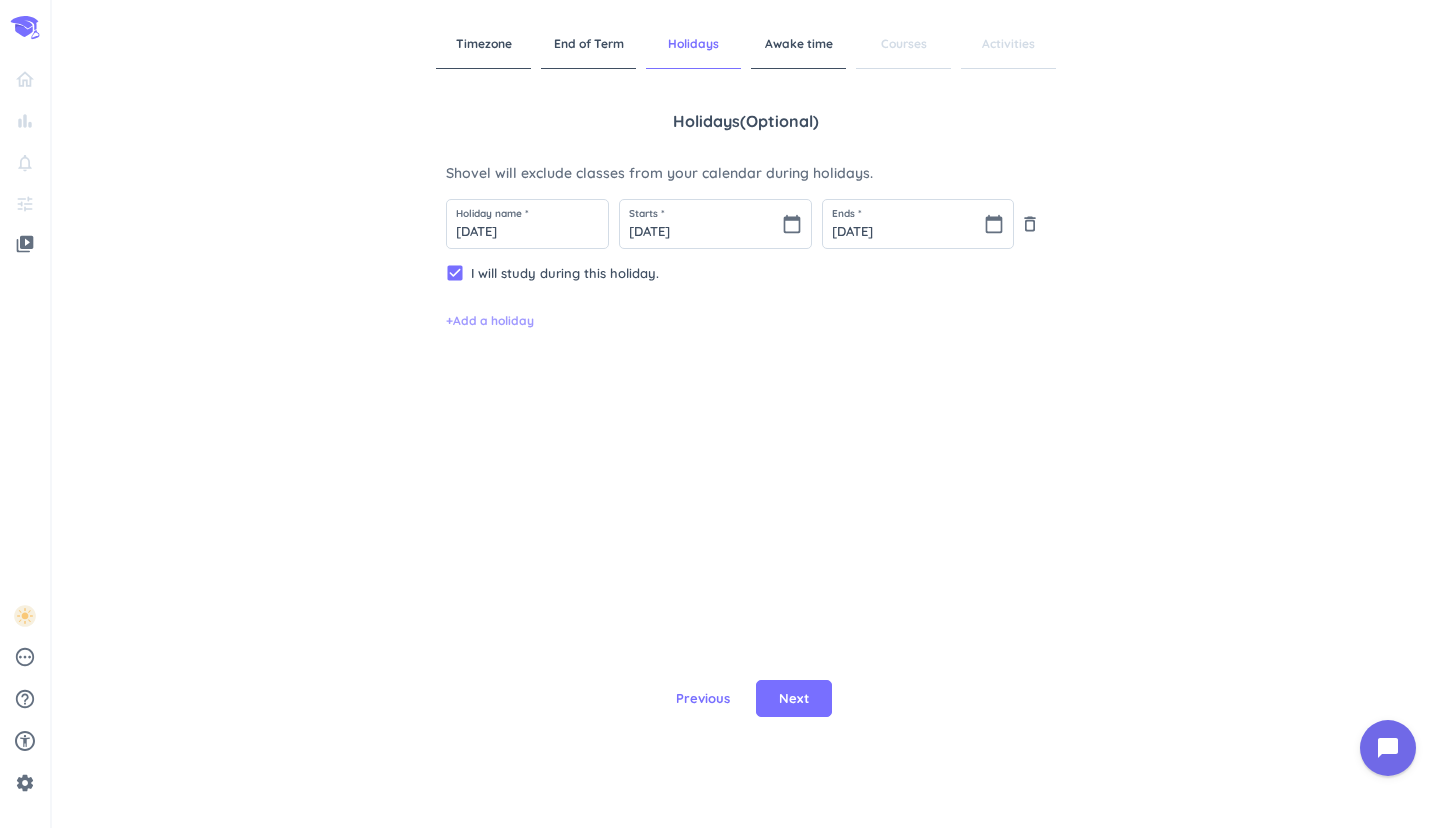 click on "+  Add a holiday" at bounding box center [490, 321] 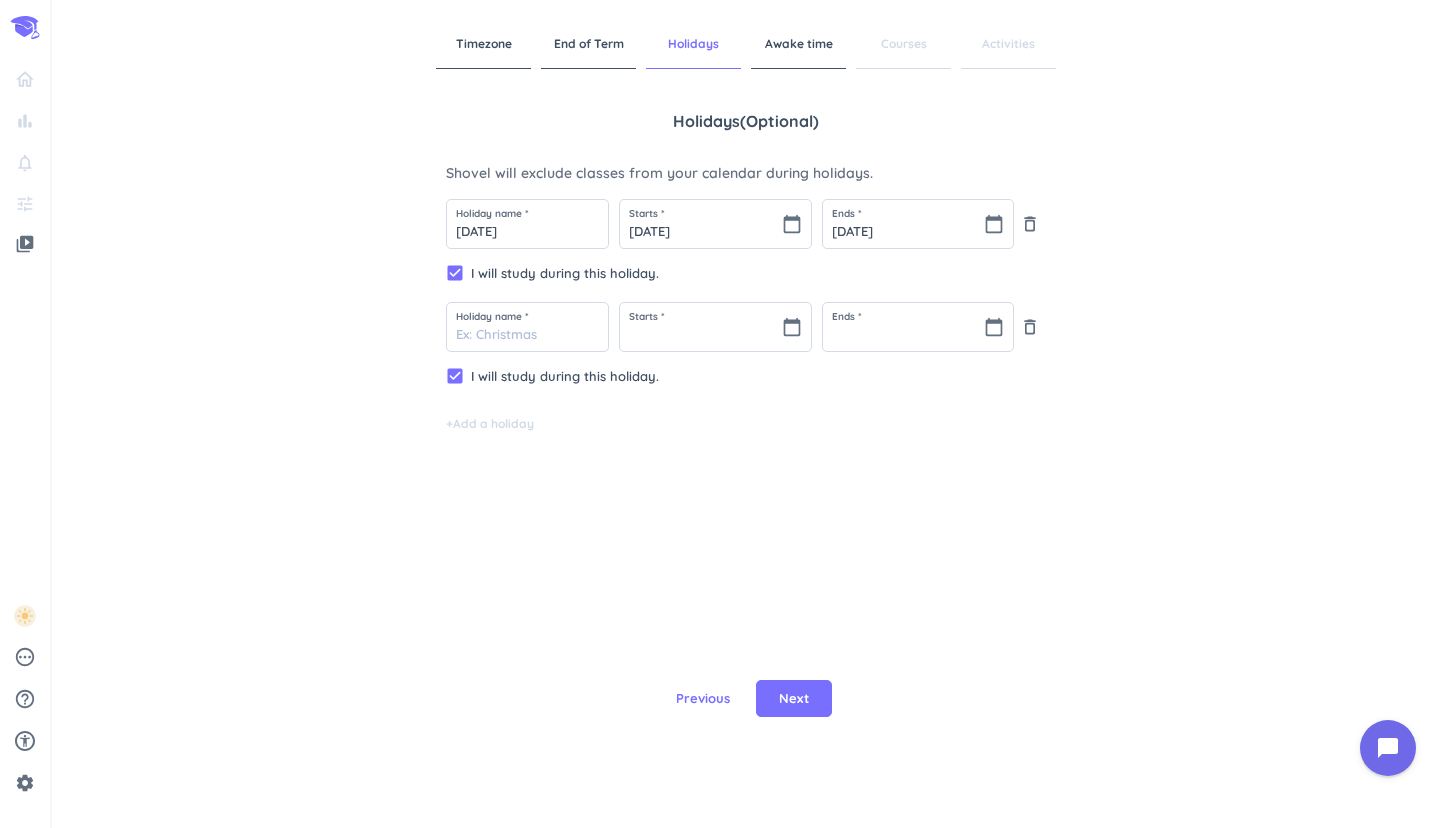 type 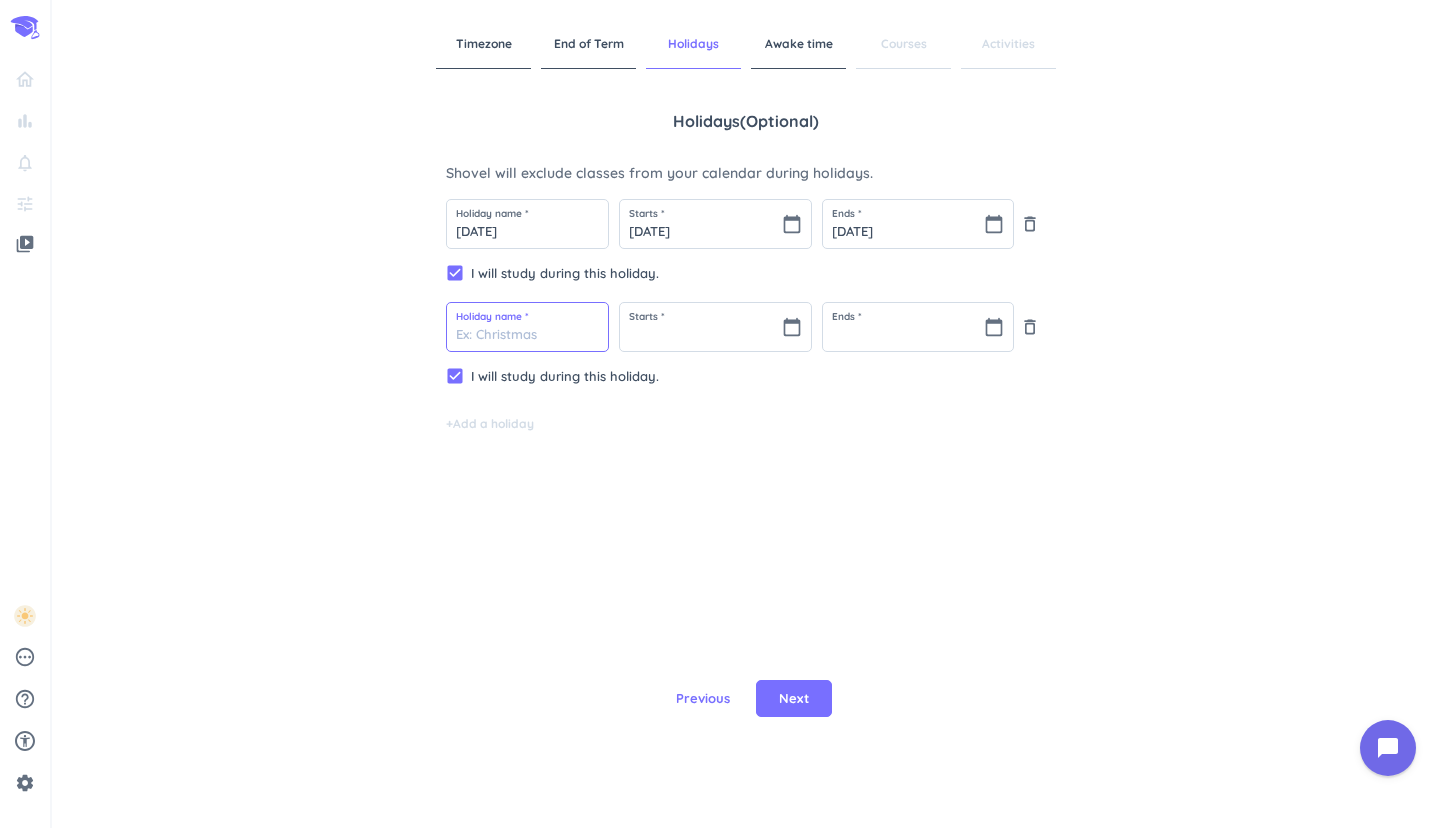 click at bounding box center (527, 327) 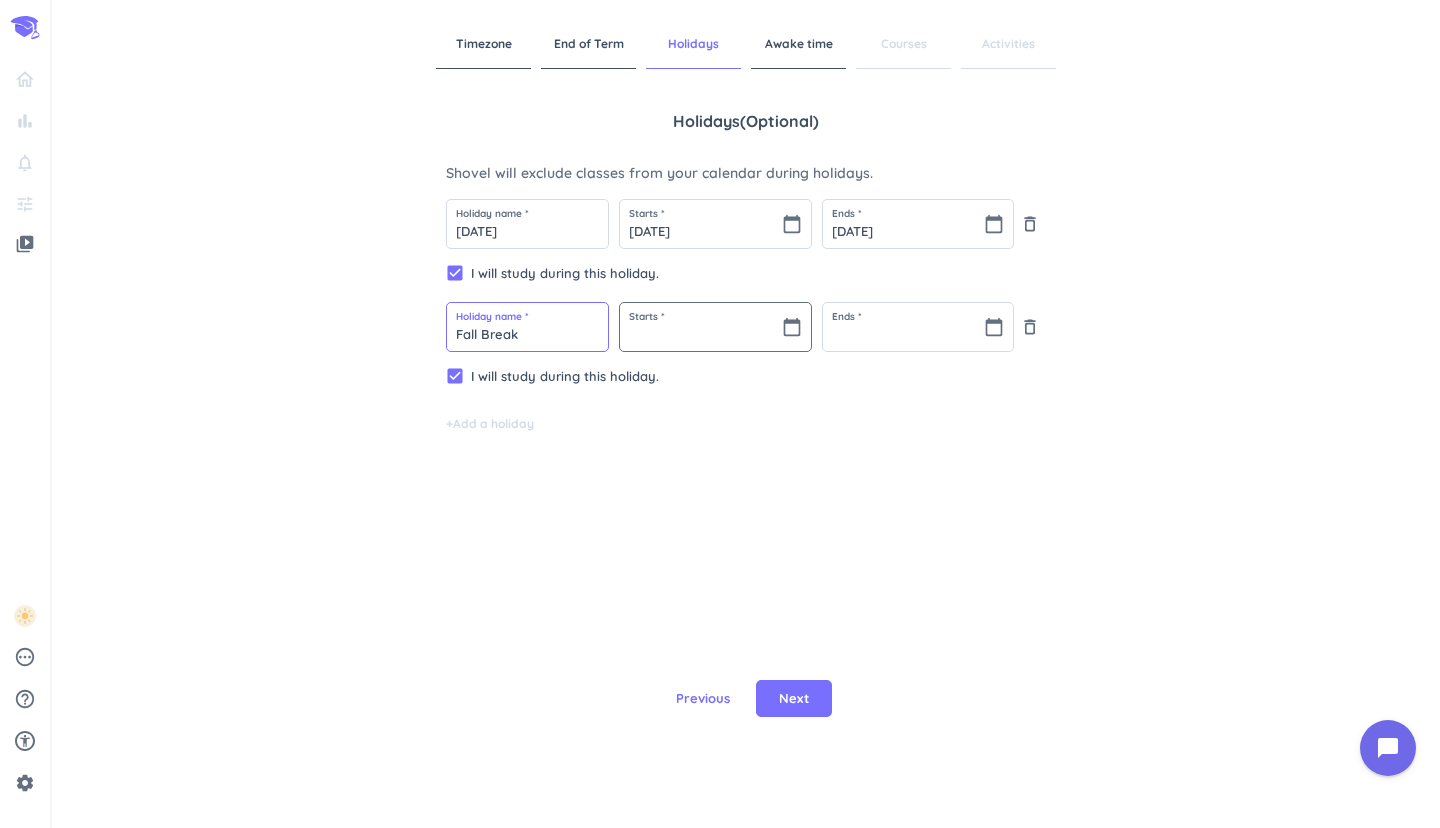 type on "Fall Break" 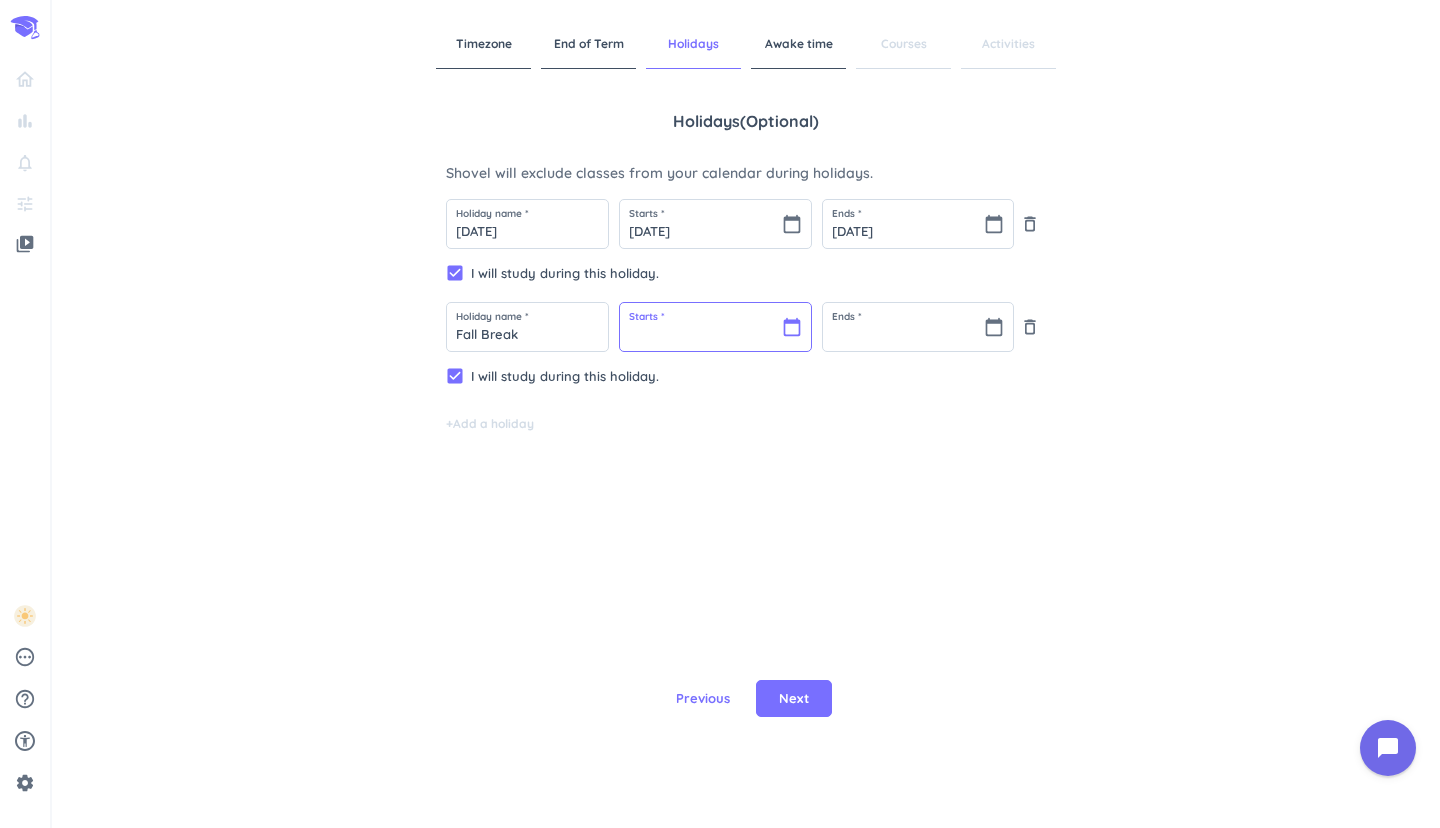 click at bounding box center [715, 327] 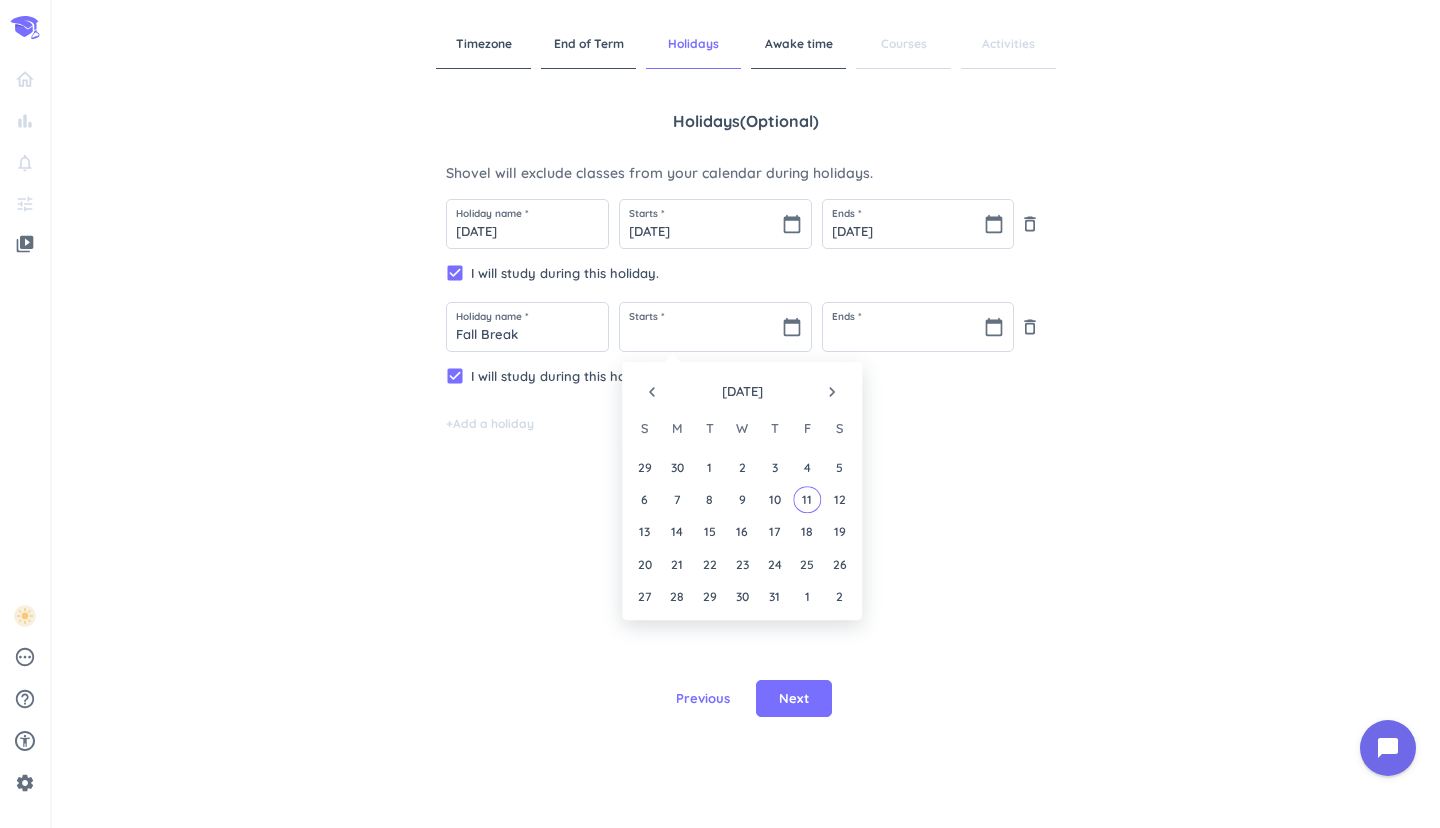 click on "[DATE]" at bounding box center (742, 392) 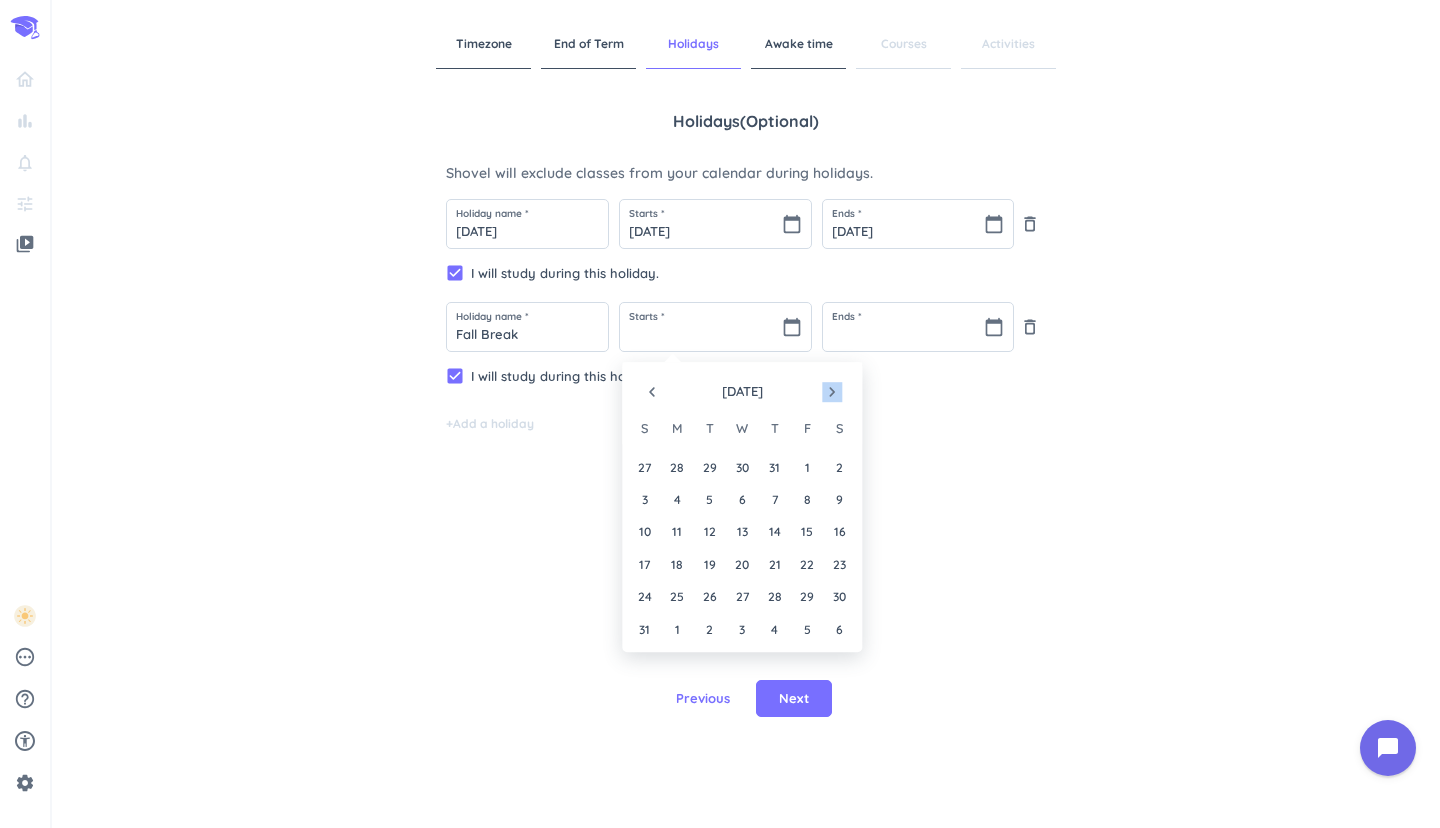 click on "navigate_next" at bounding box center [832, 392] 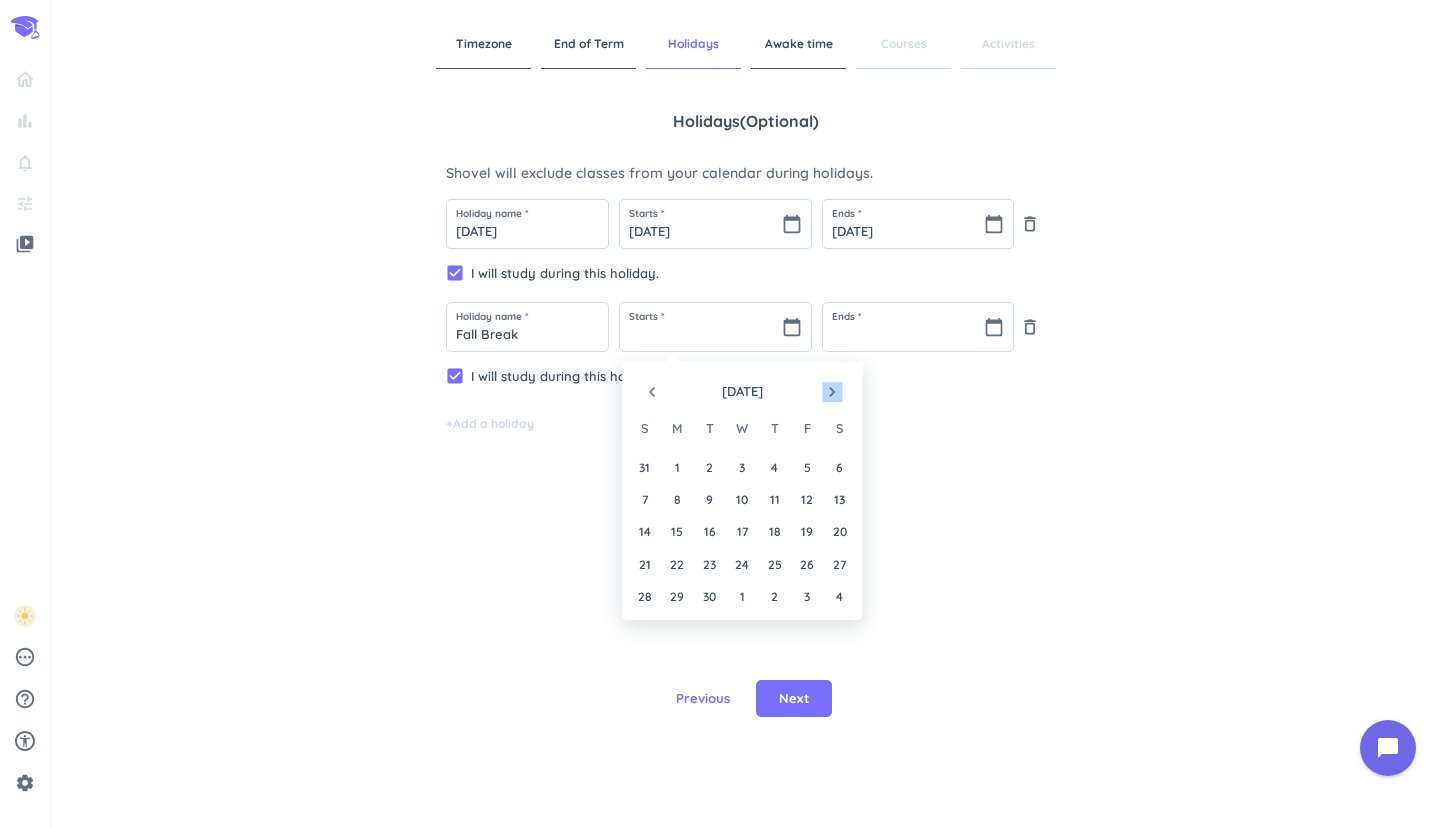click on "navigate_next" at bounding box center (832, 392) 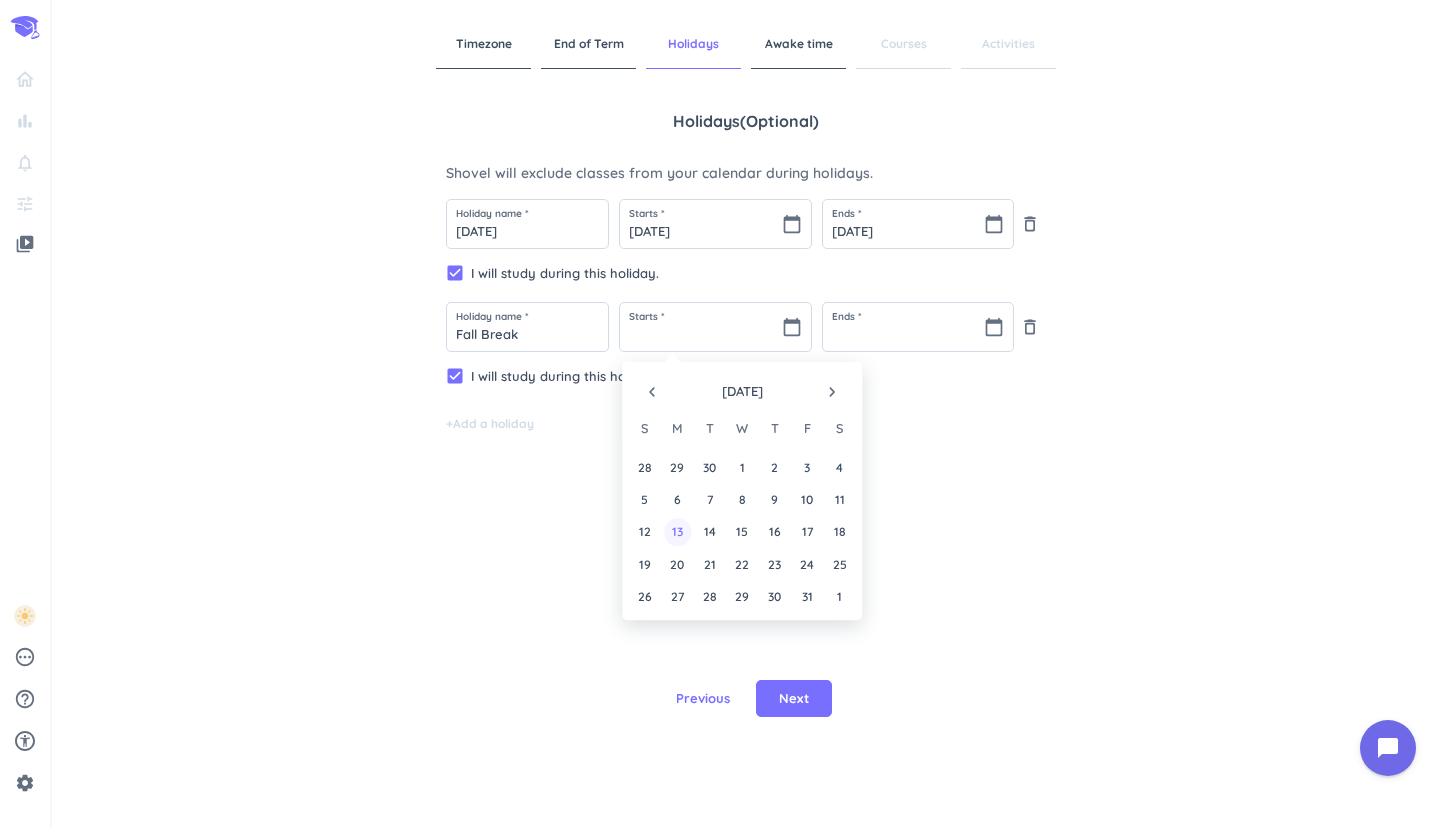 click on "13" at bounding box center [677, 532] 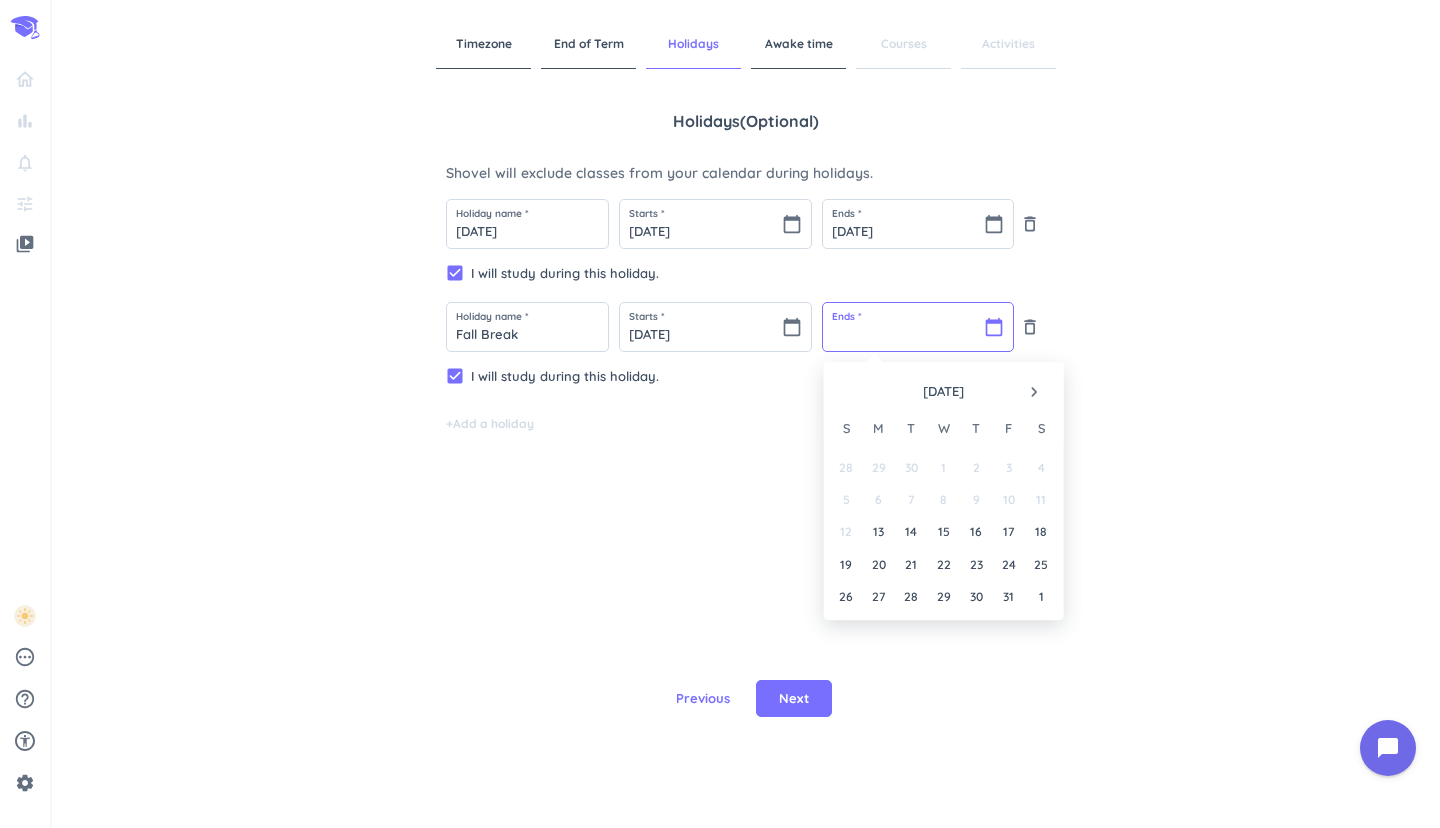 click at bounding box center [918, 327] 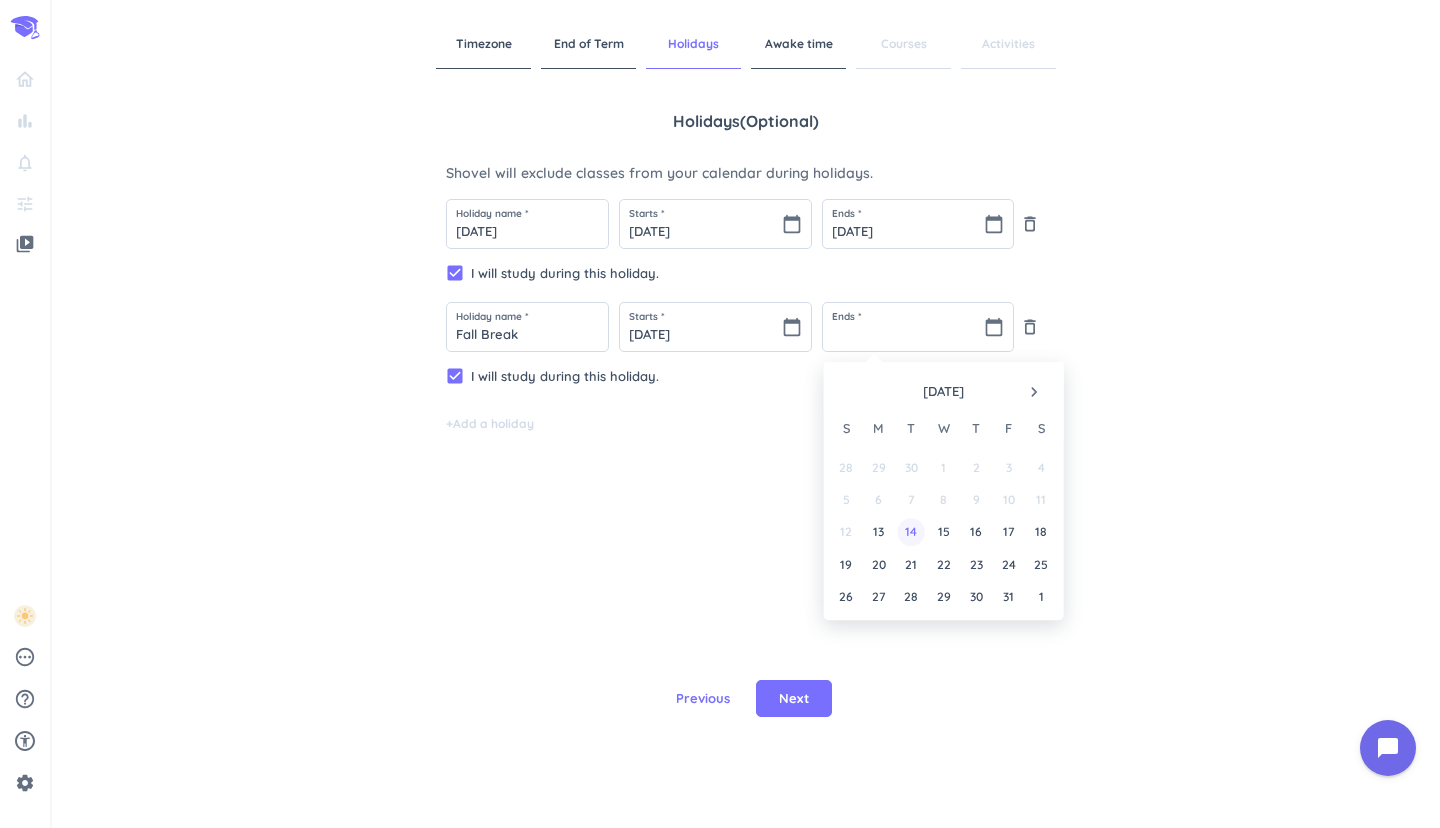 click on "14" at bounding box center (911, 532) 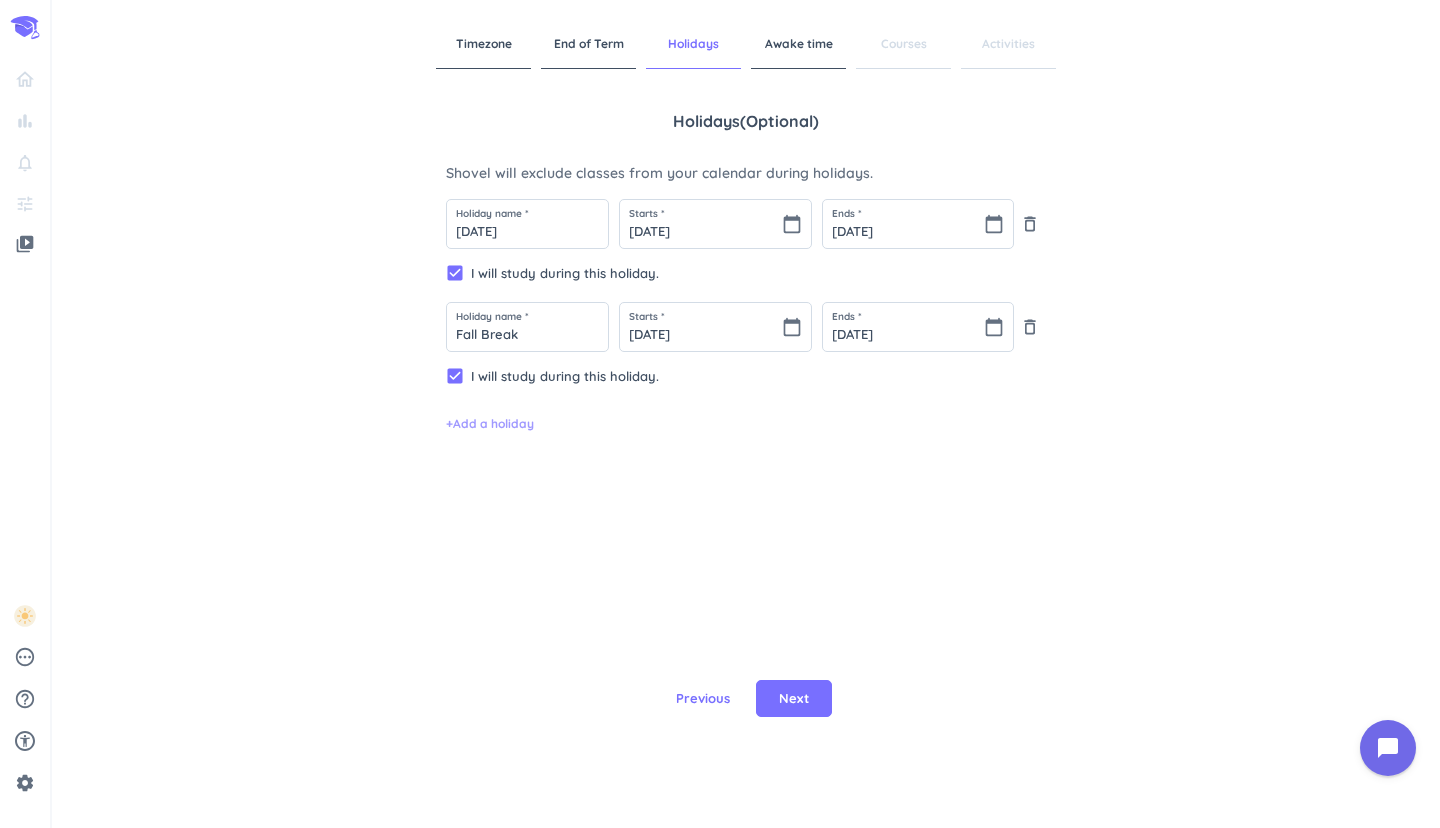 click on "+  Add a holiday" at bounding box center (490, 424) 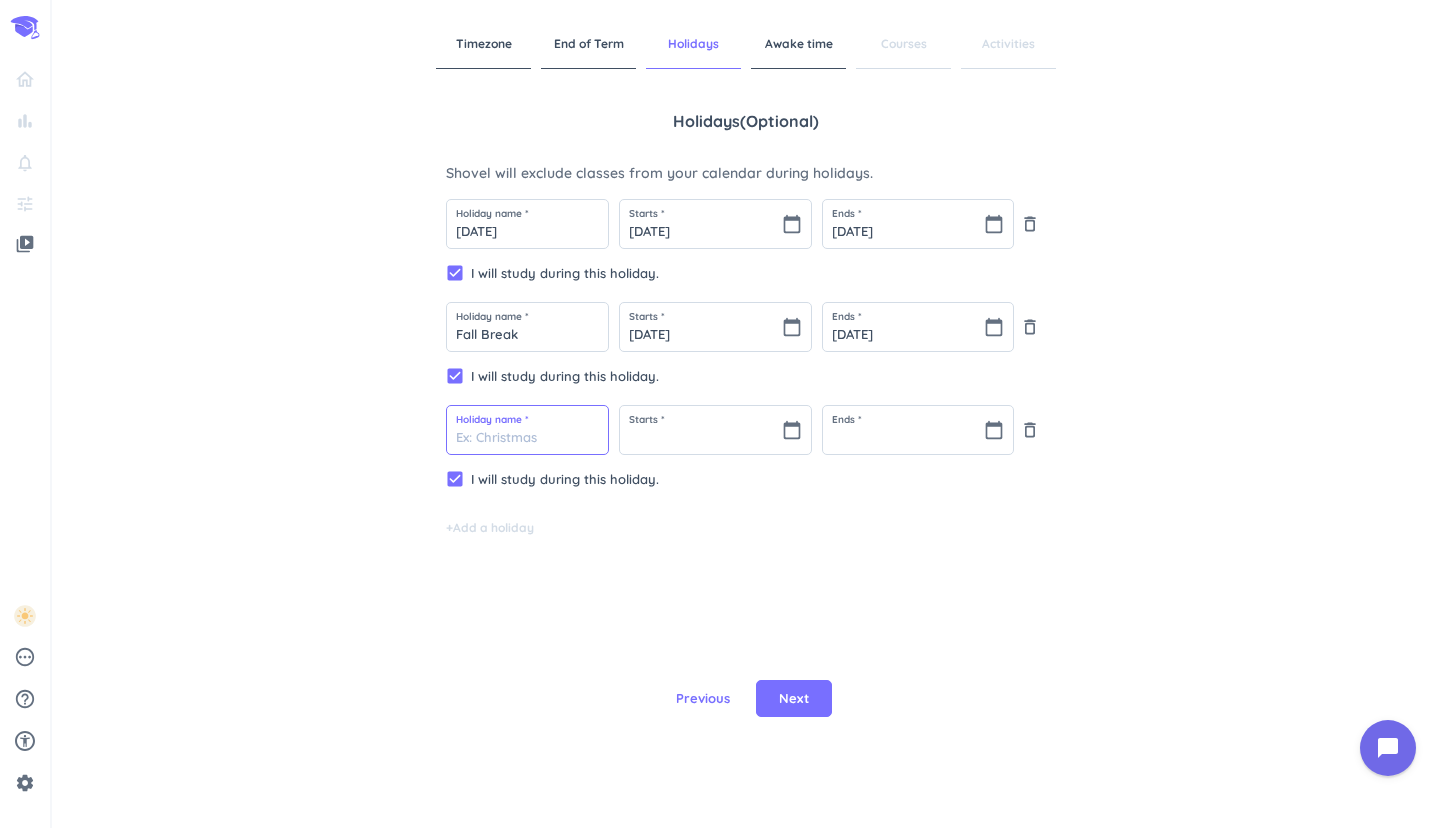 click at bounding box center [527, 430] 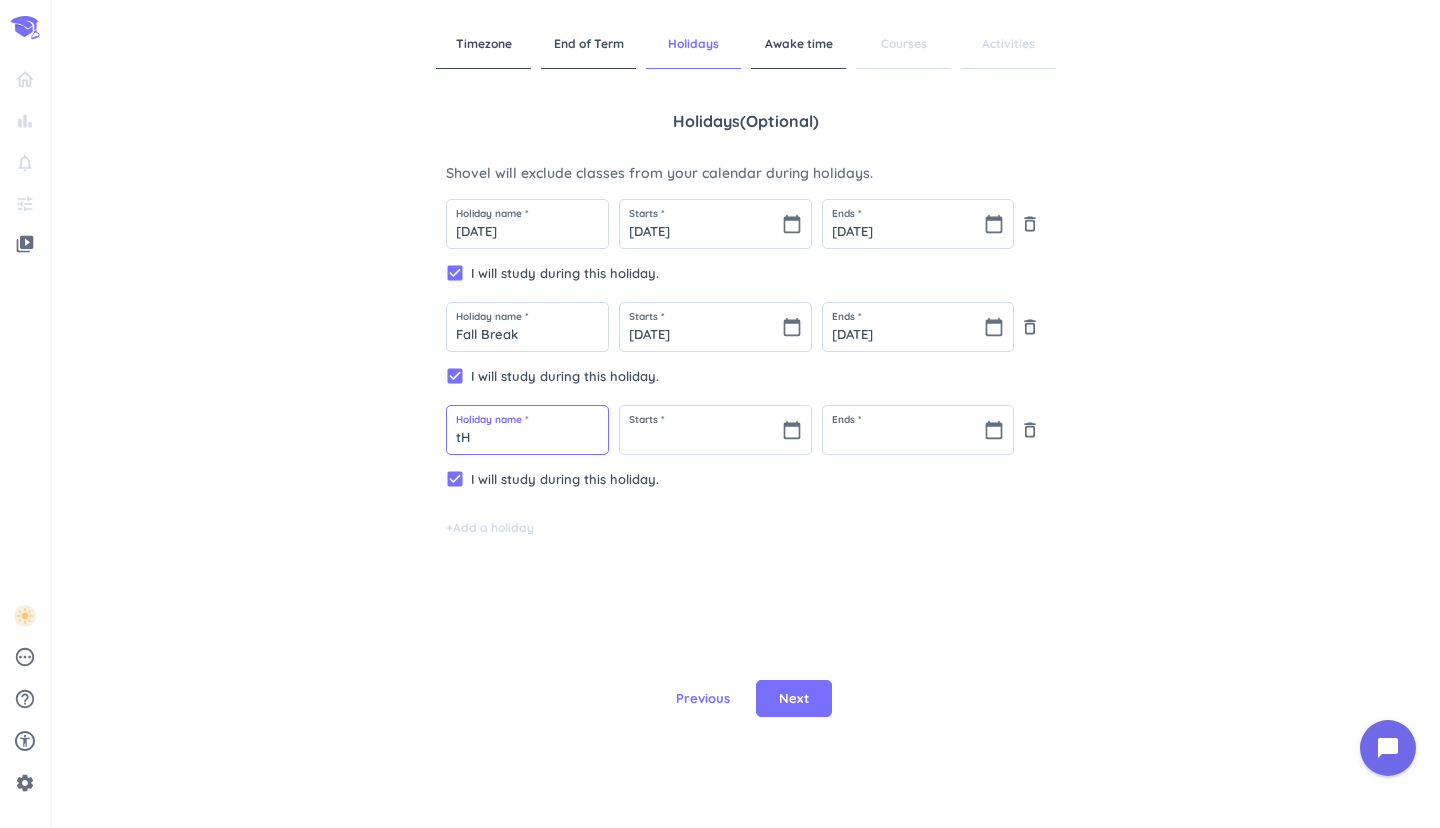 type on "t" 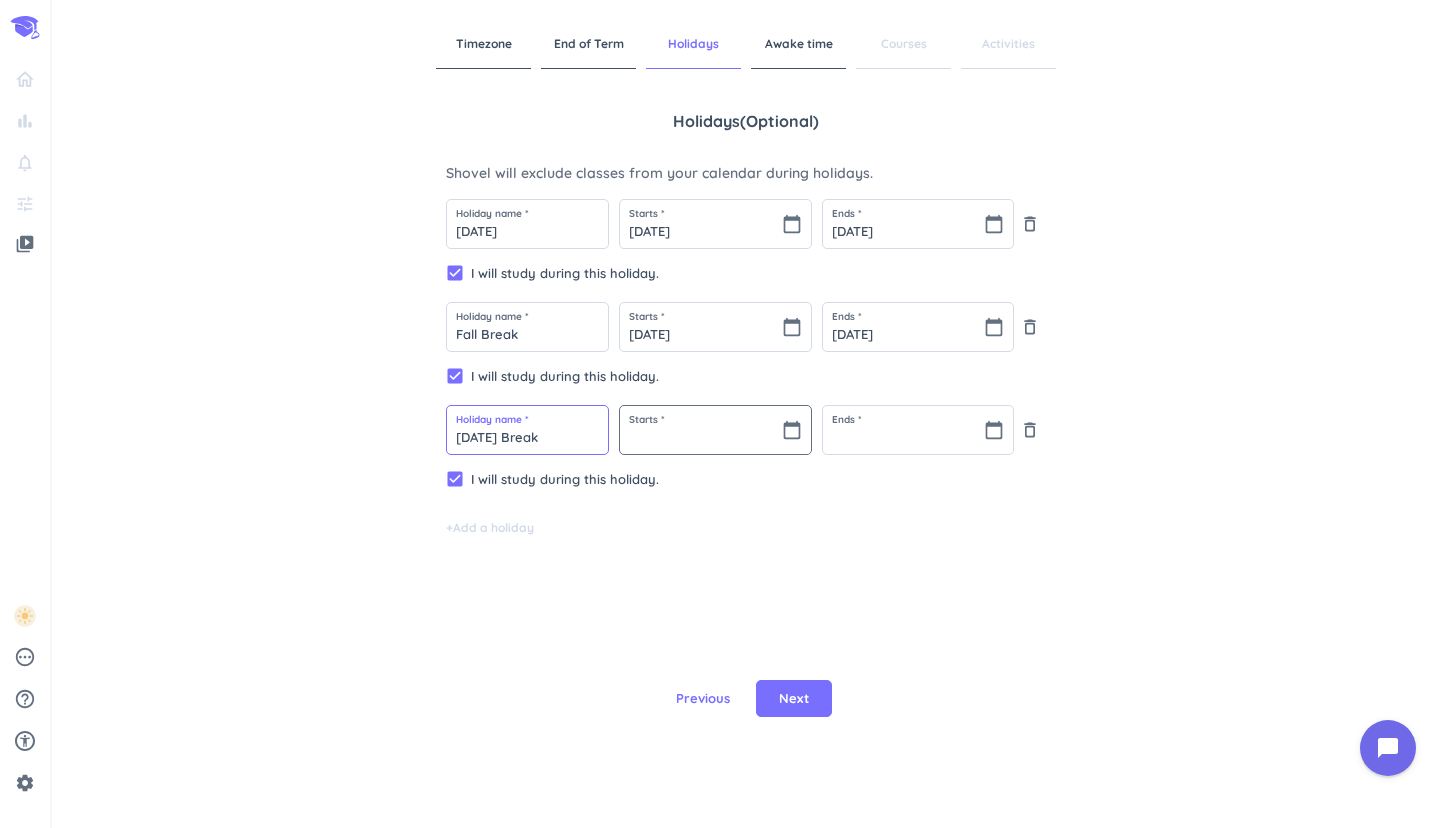 type on "[DATE] Break" 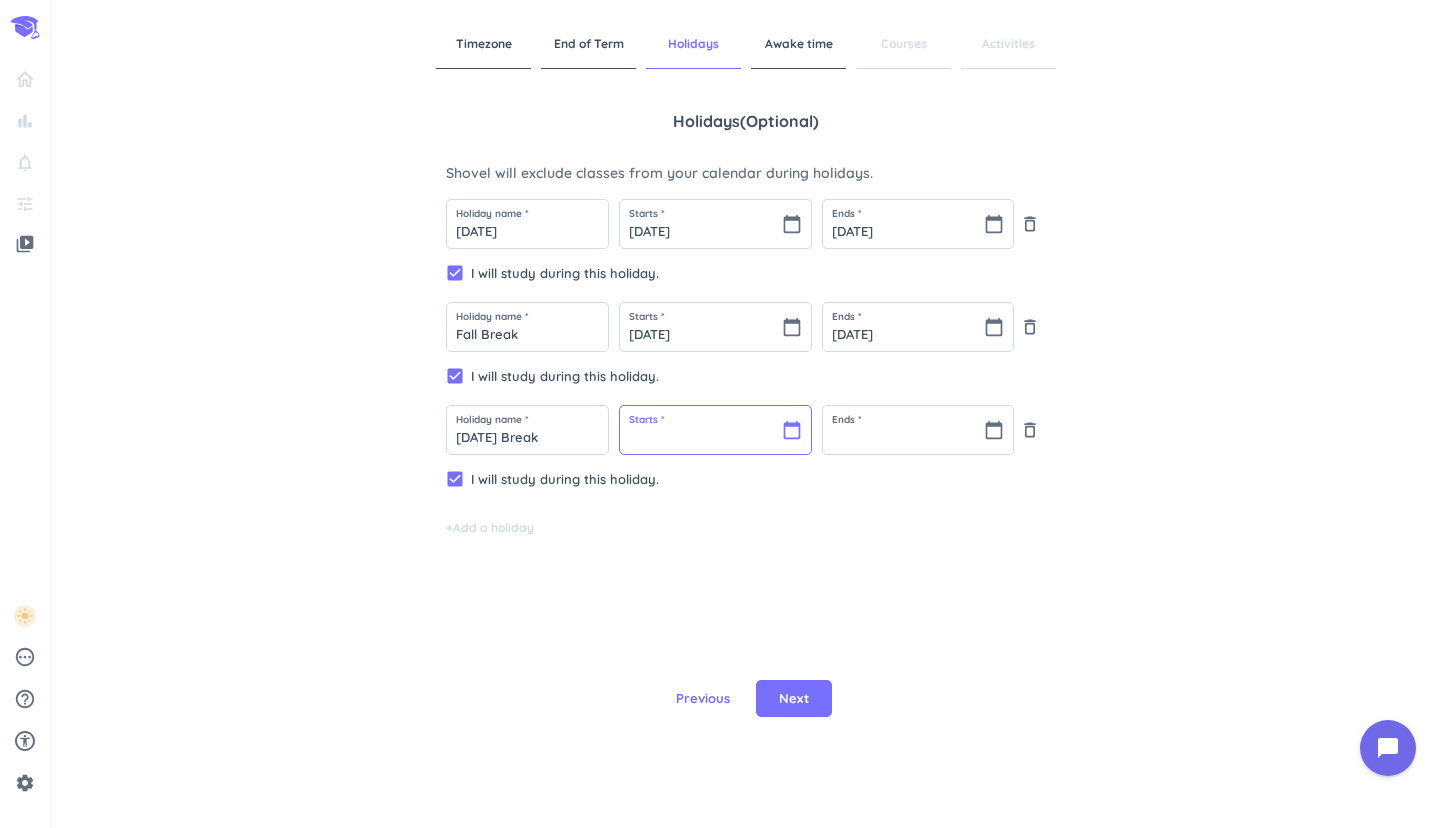 click at bounding box center (715, 430) 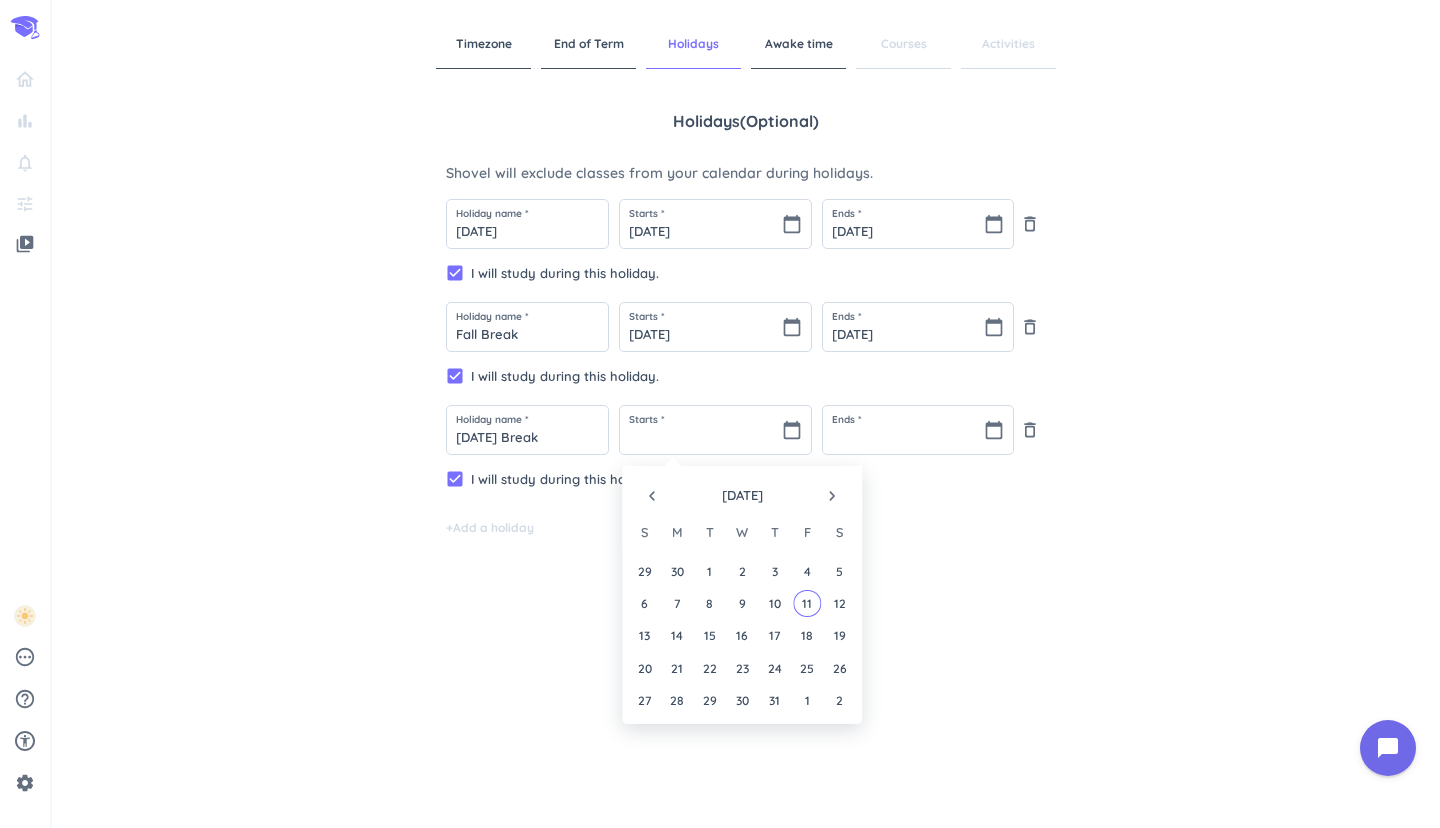 click on "navigate_next" at bounding box center [832, 496] 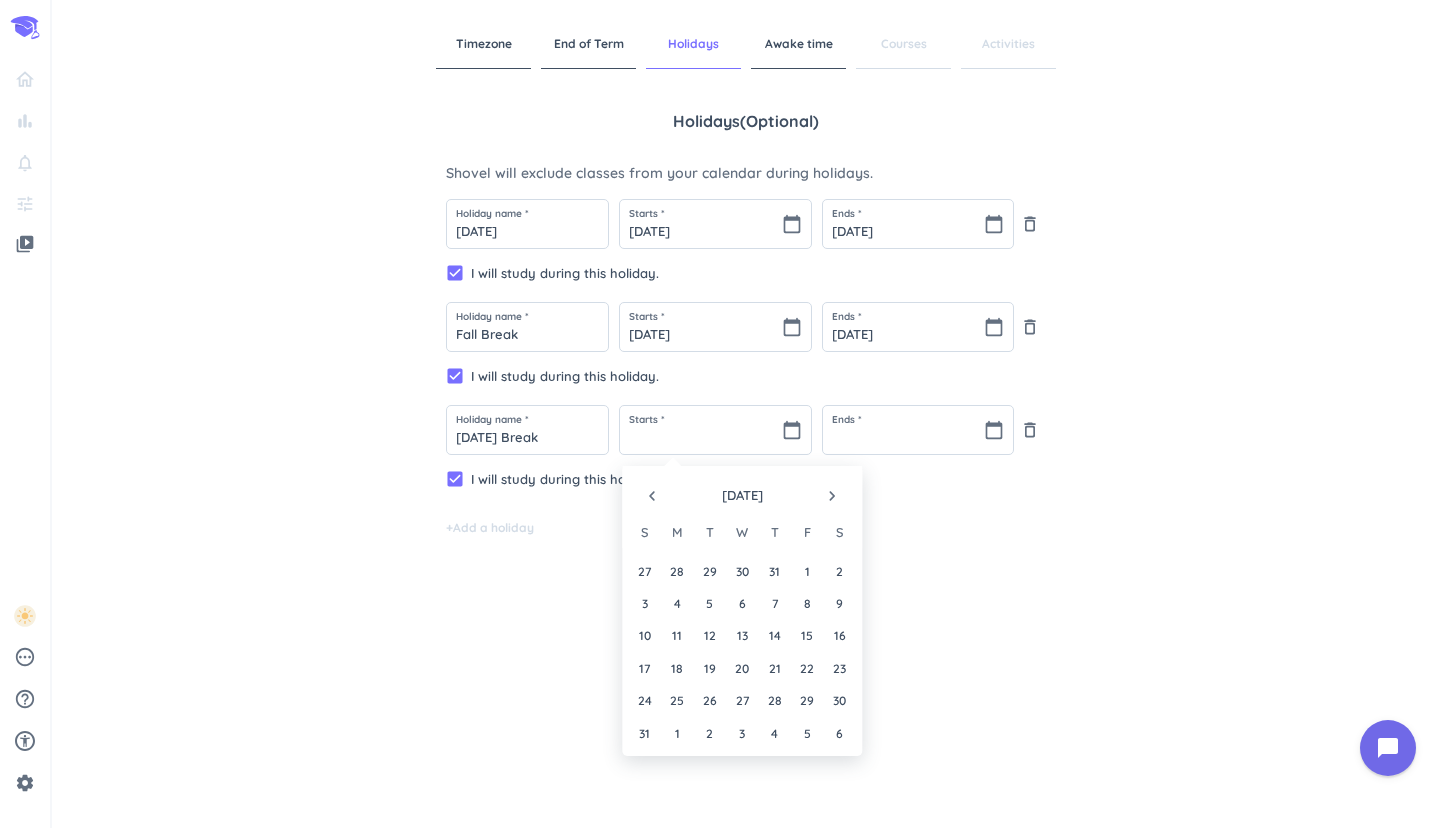 click on "navigate_next" at bounding box center (832, 496) 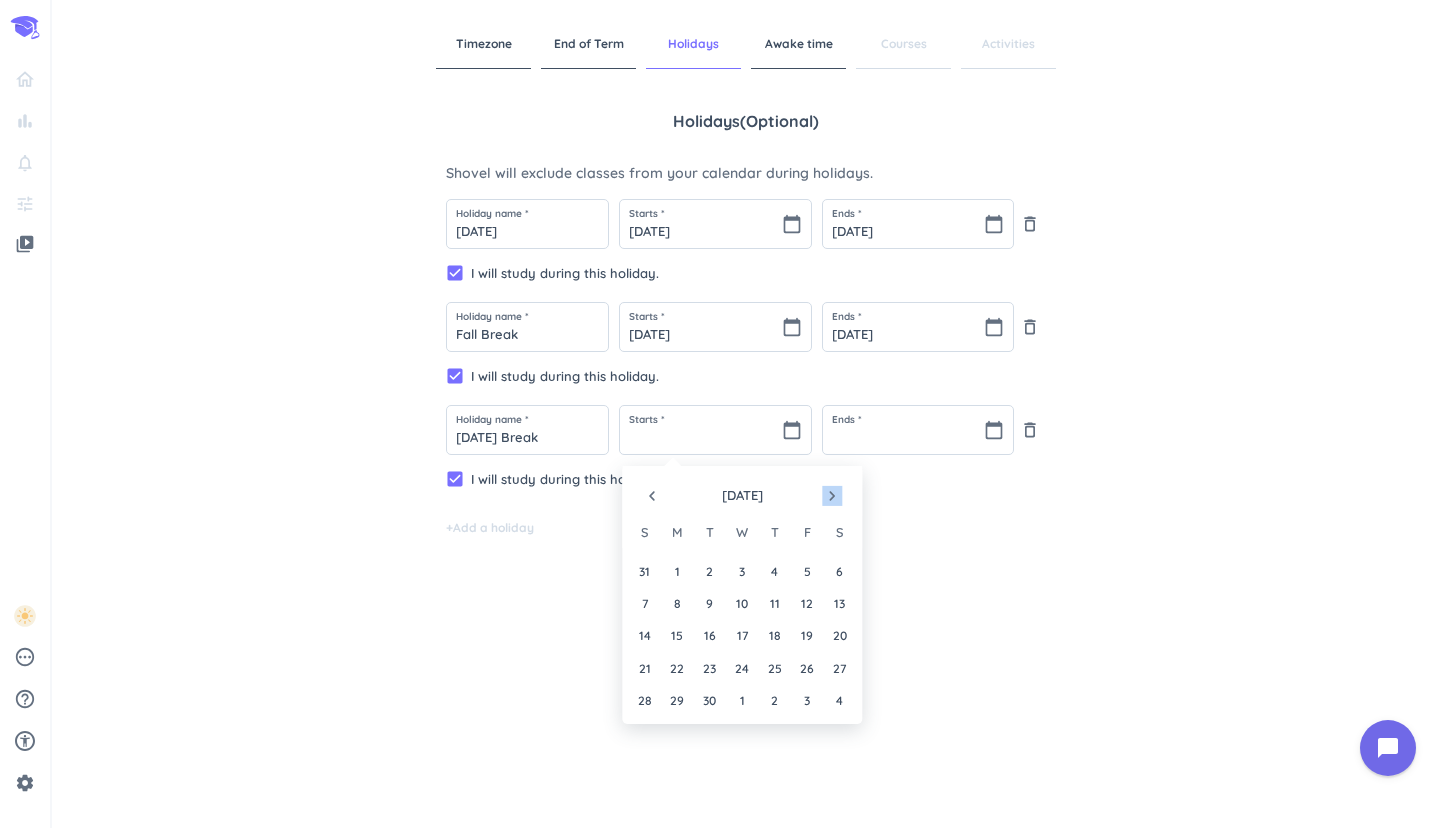 click on "navigate_next" at bounding box center [832, 496] 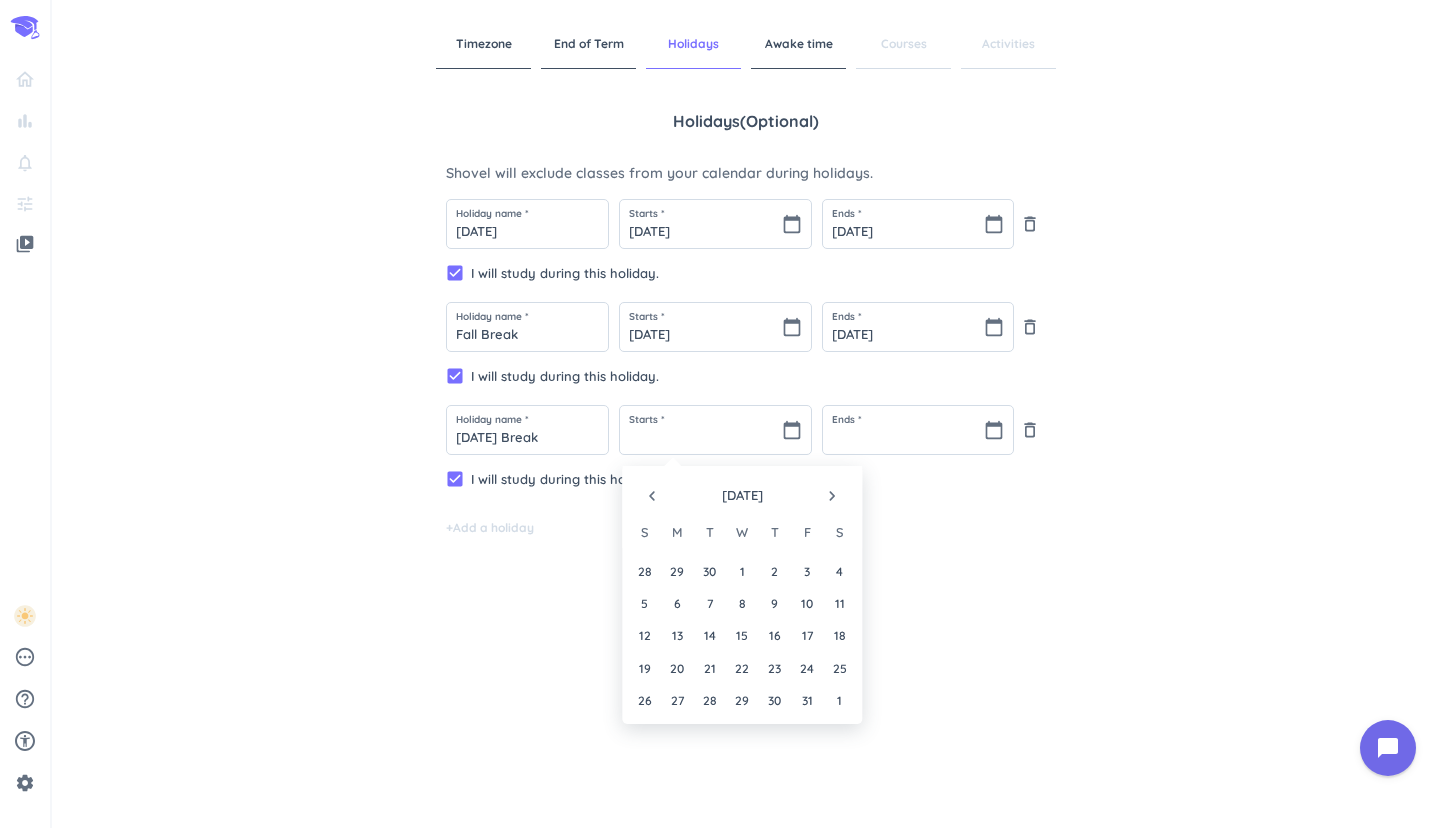 click on "navigate_next" at bounding box center [832, 496] 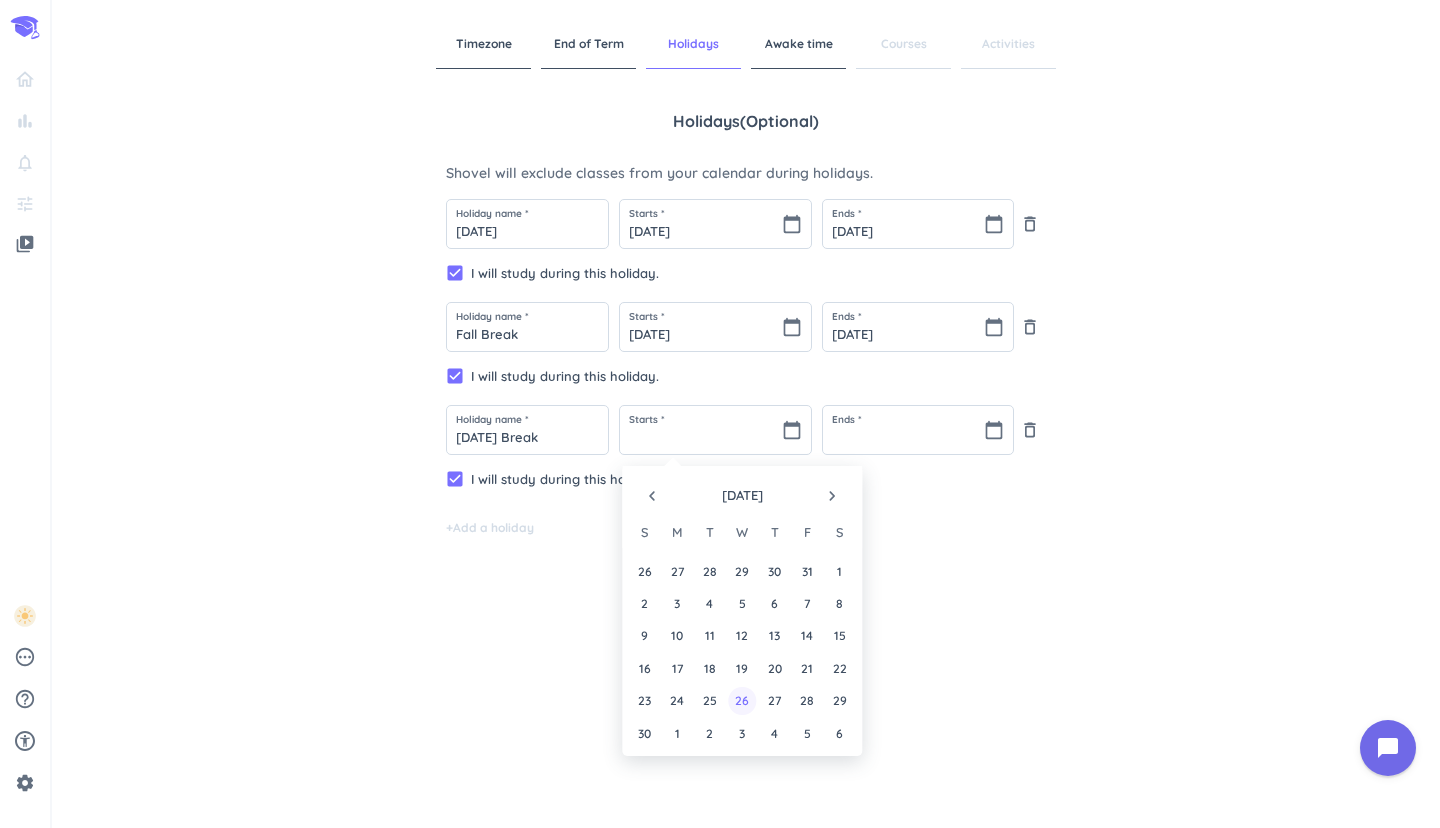 click on "26" at bounding box center (742, 700) 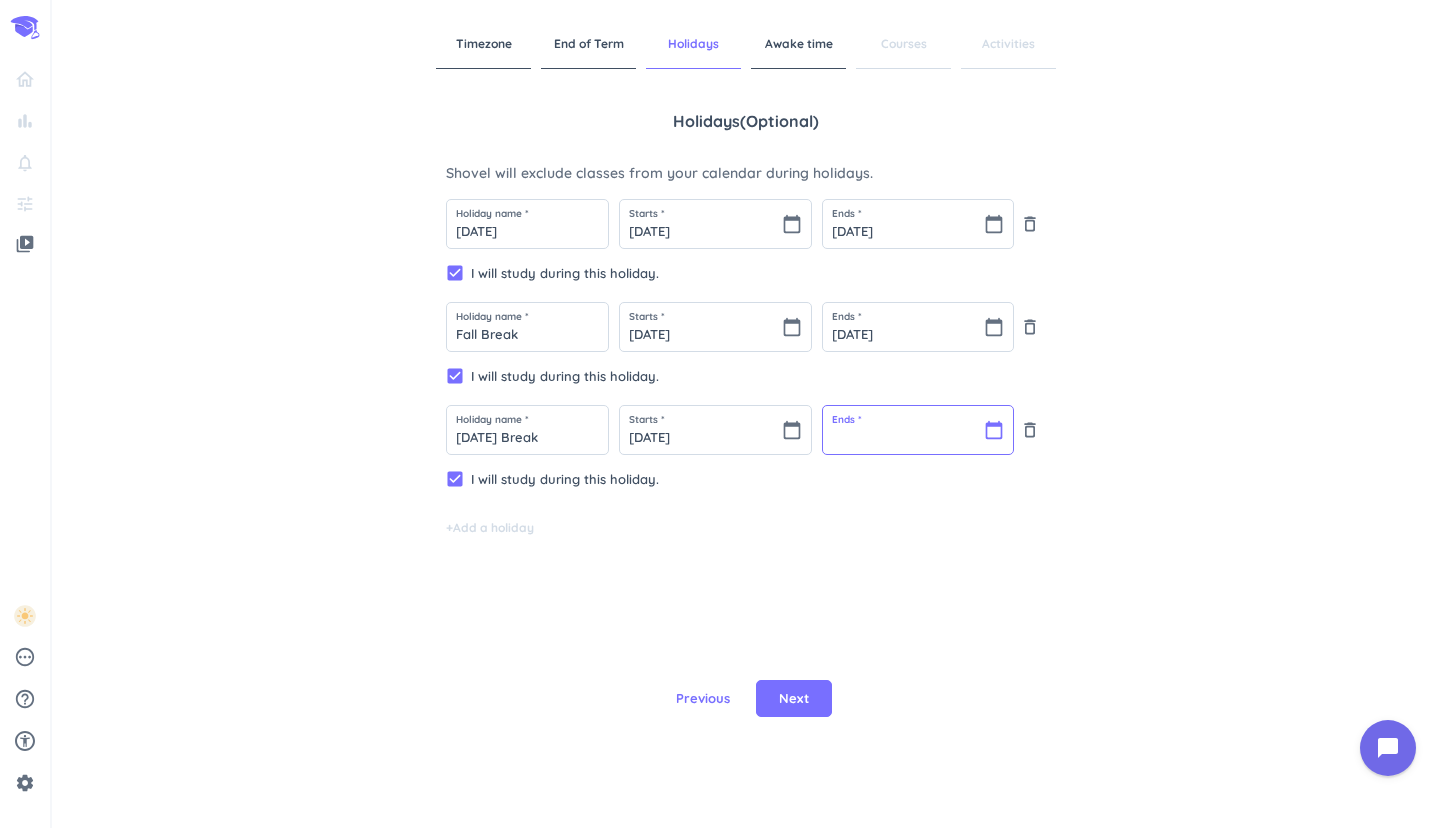 click at bounding box center (918, 430) 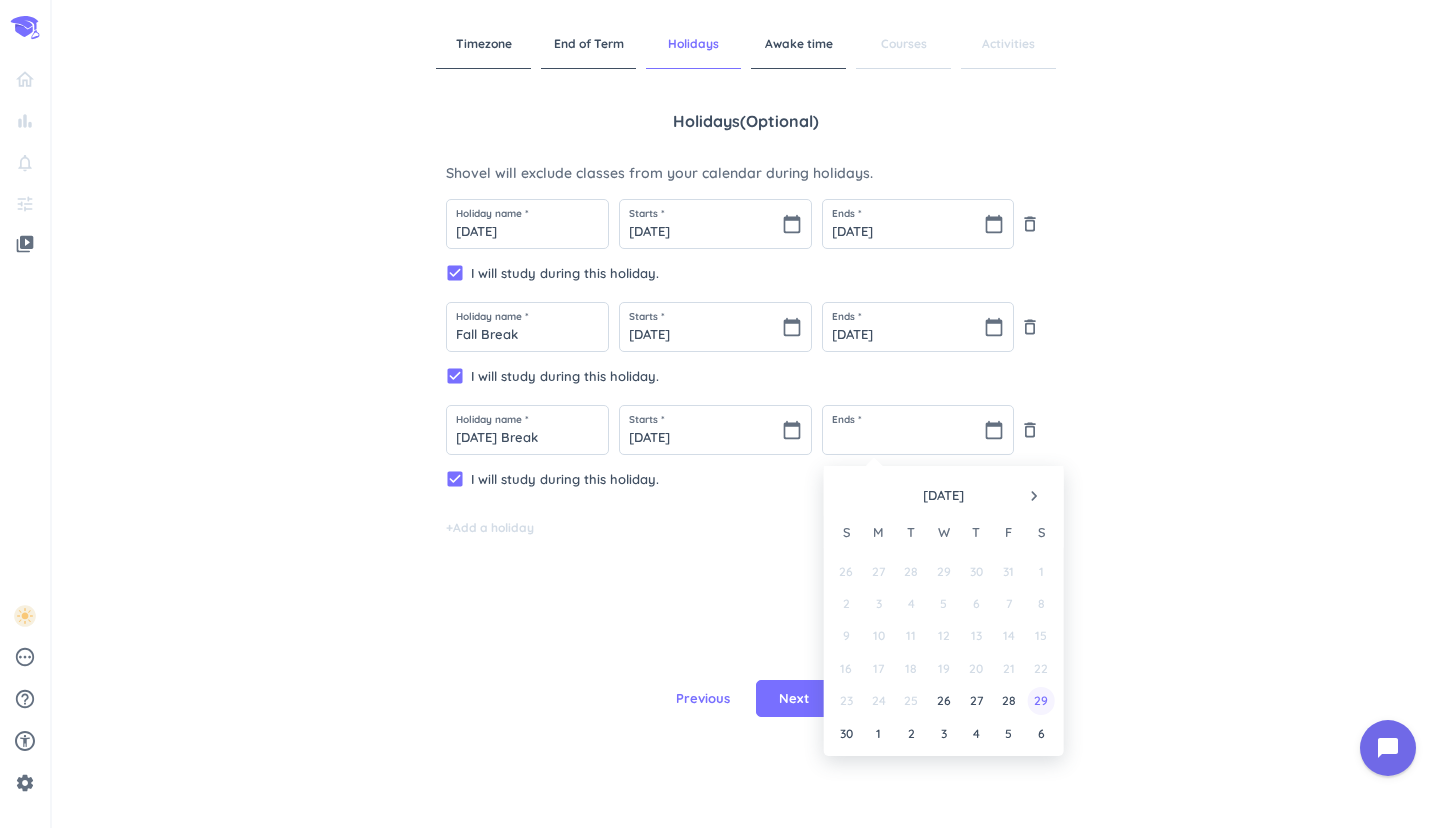 click on "29" at bounding box center (1041, 700) 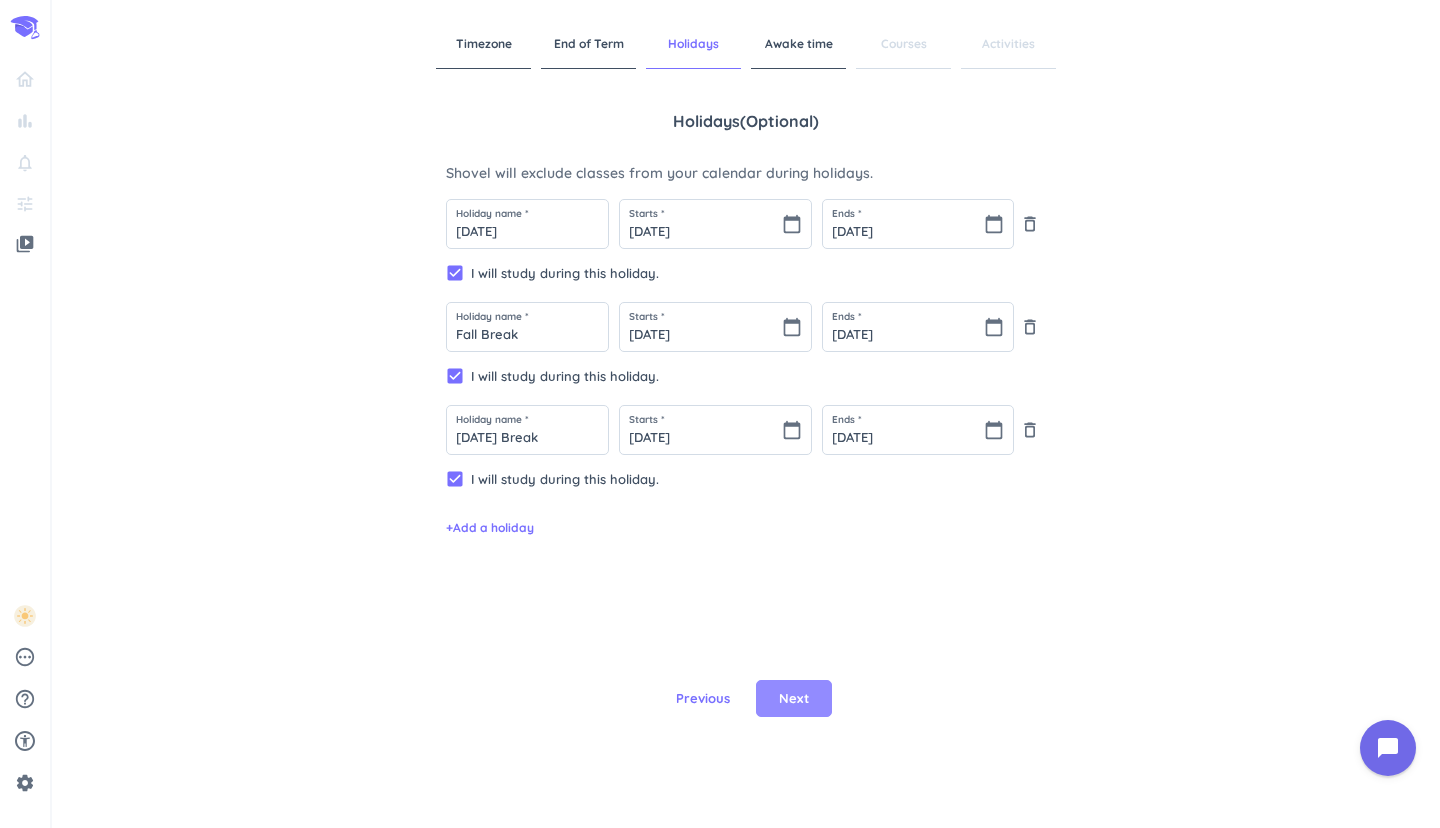 click on "Next" at bounding box center (794, 699) 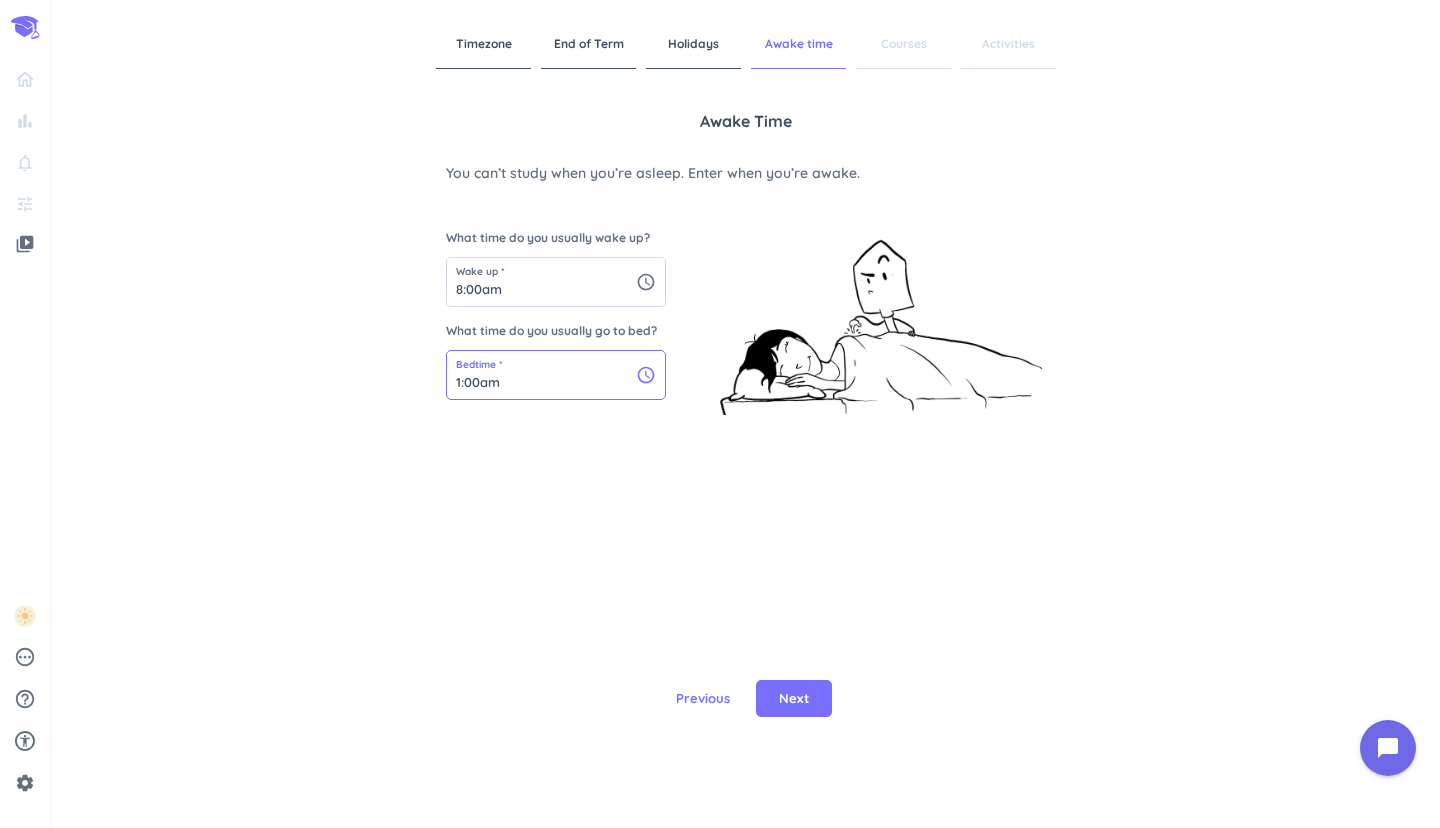 click on "1:00am" at bounding box center [556, 375] 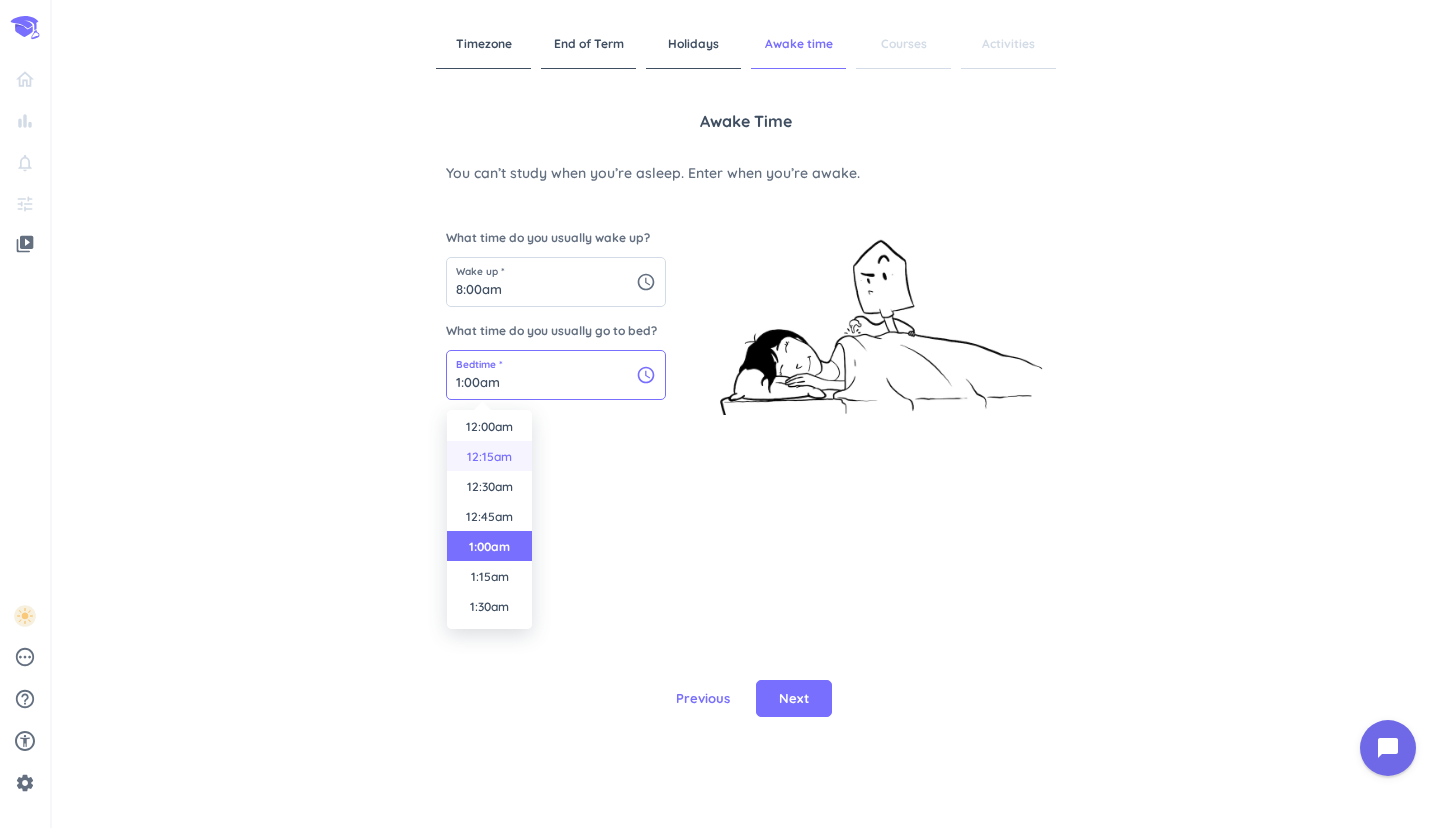 scroll, scrollTop: 0, scrollLeft: 0, axis: both 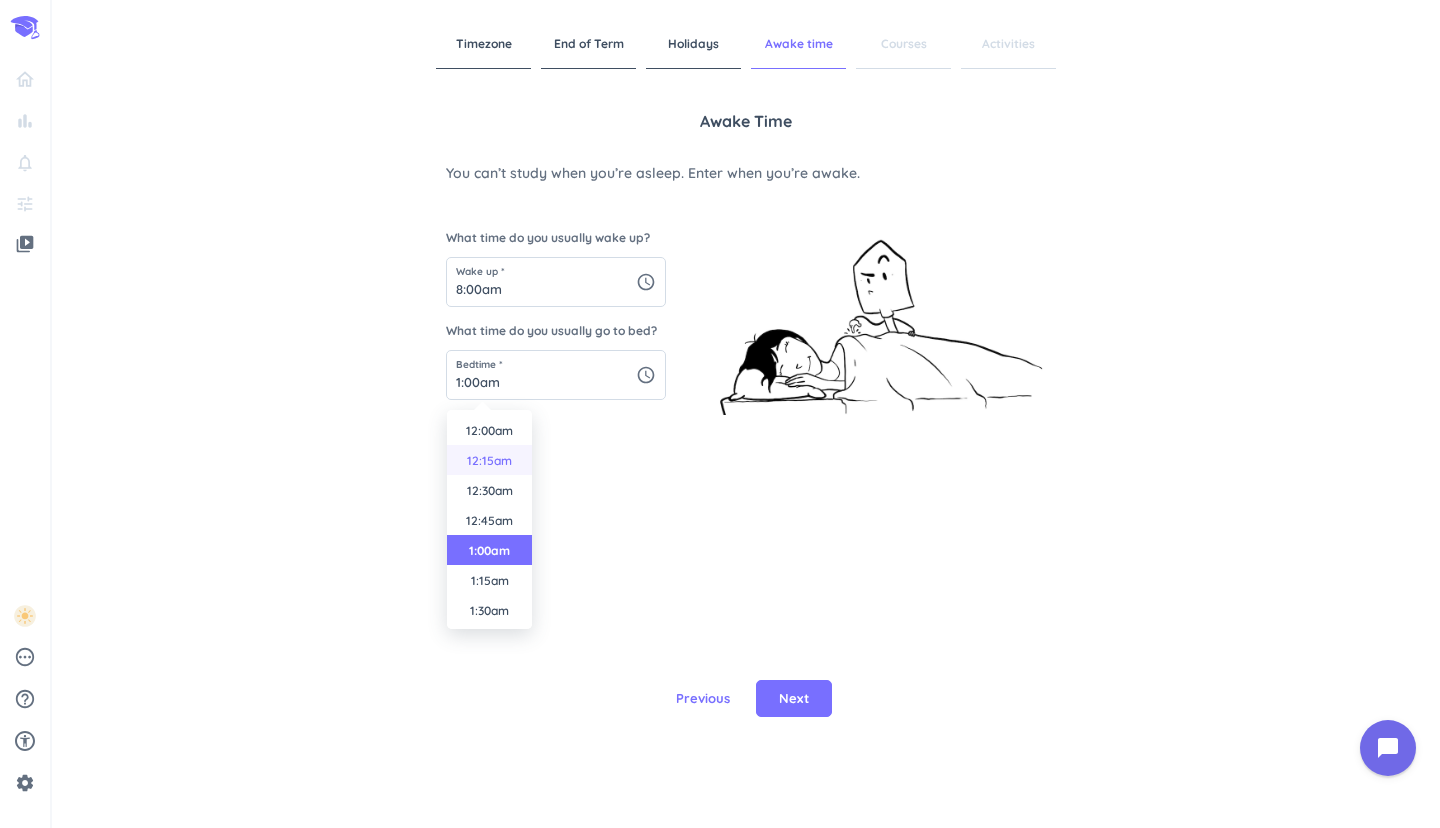 click on "12:00am" at bounding box center (489, 430) 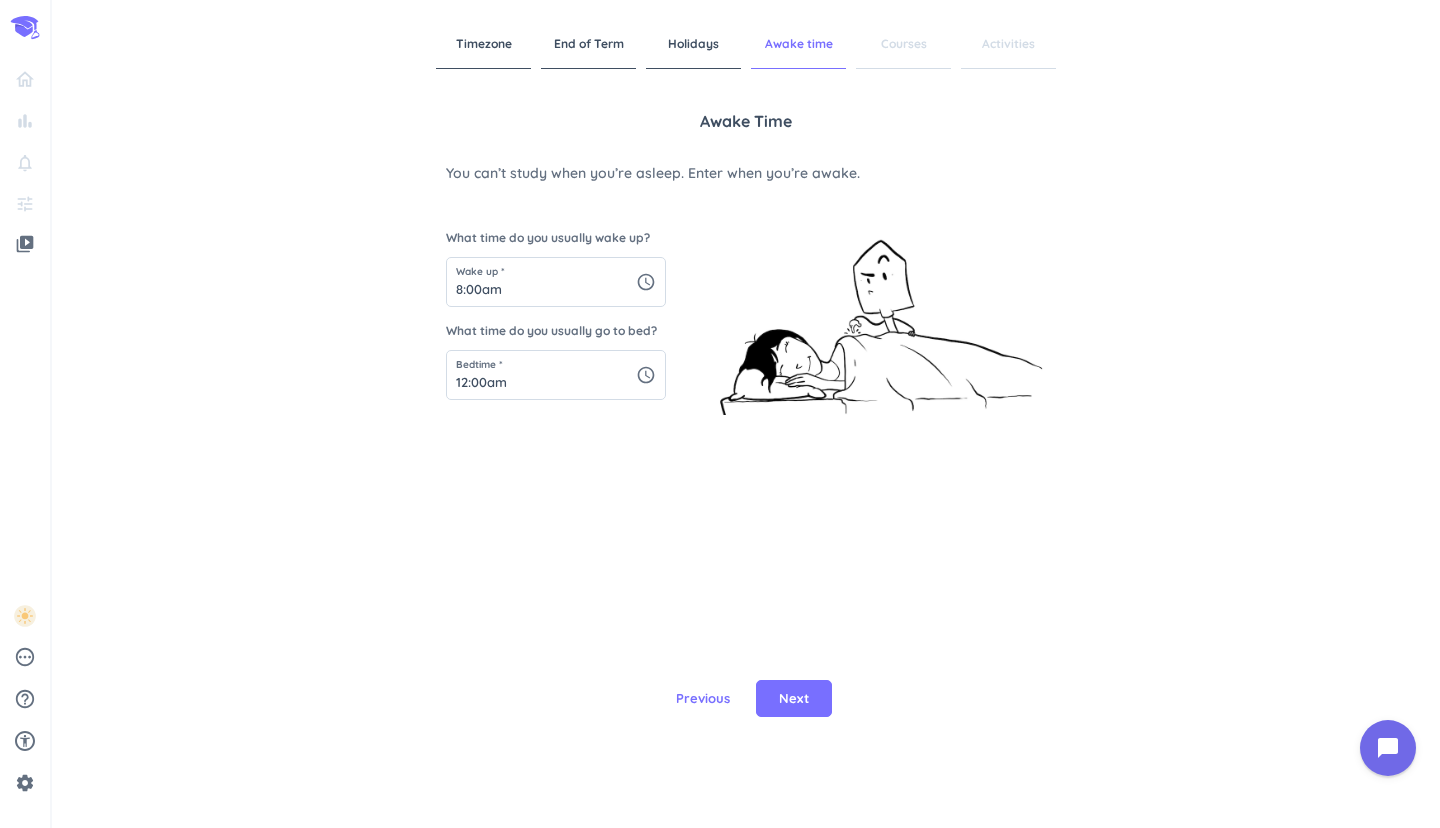 click on "Awake time You can’t study when you’re asleep. Enter when you’re awake. What time do you usually wake up? Wake up * 8:00am schedule What time do you usually go to bed? Bedtime * 12:00am schedule" at bounding box center [746, 344] 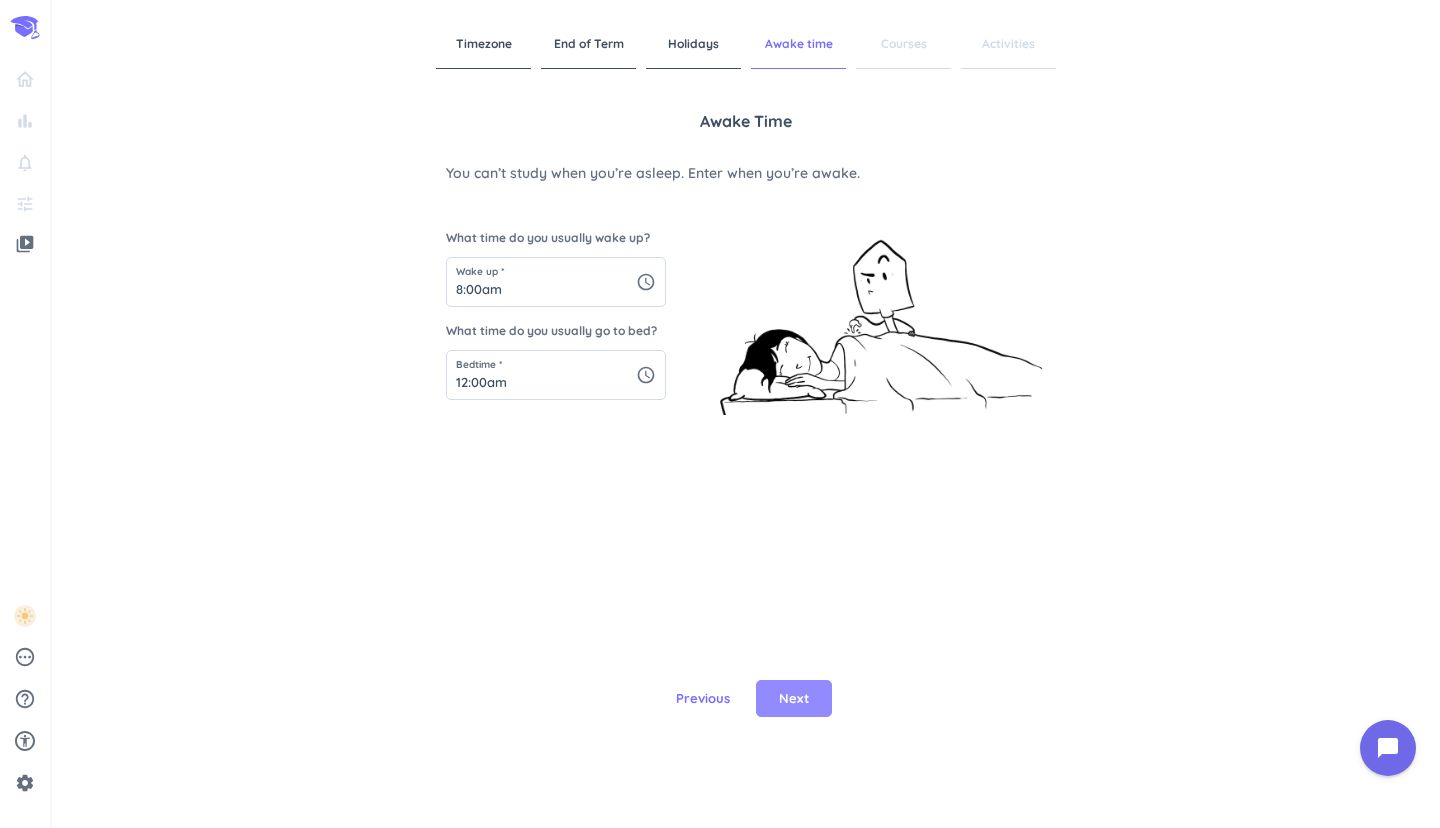 click on "Next" at bounding box center [794, 699] 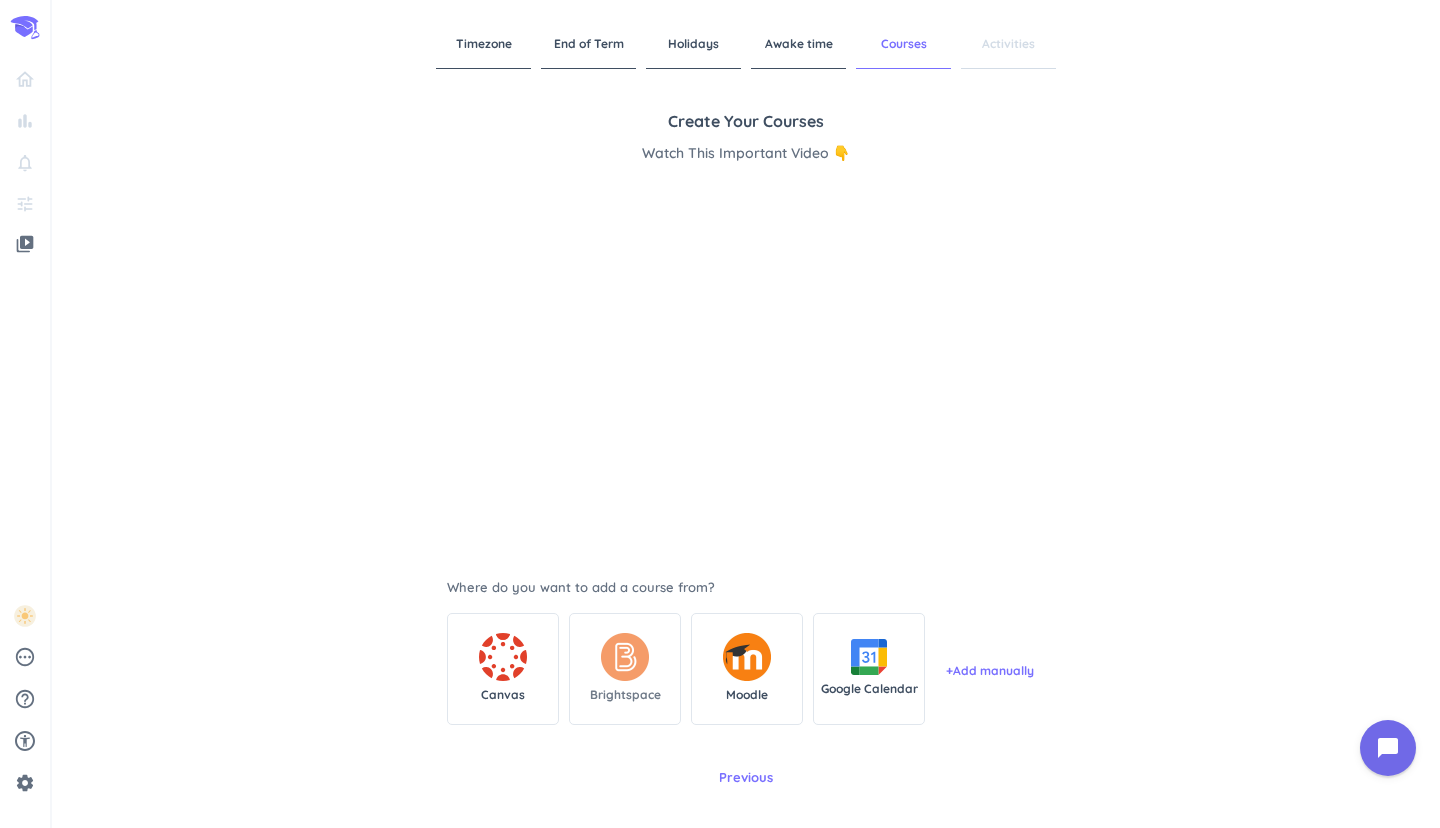 click on "Brightspace" at bounding box center (625, 695) 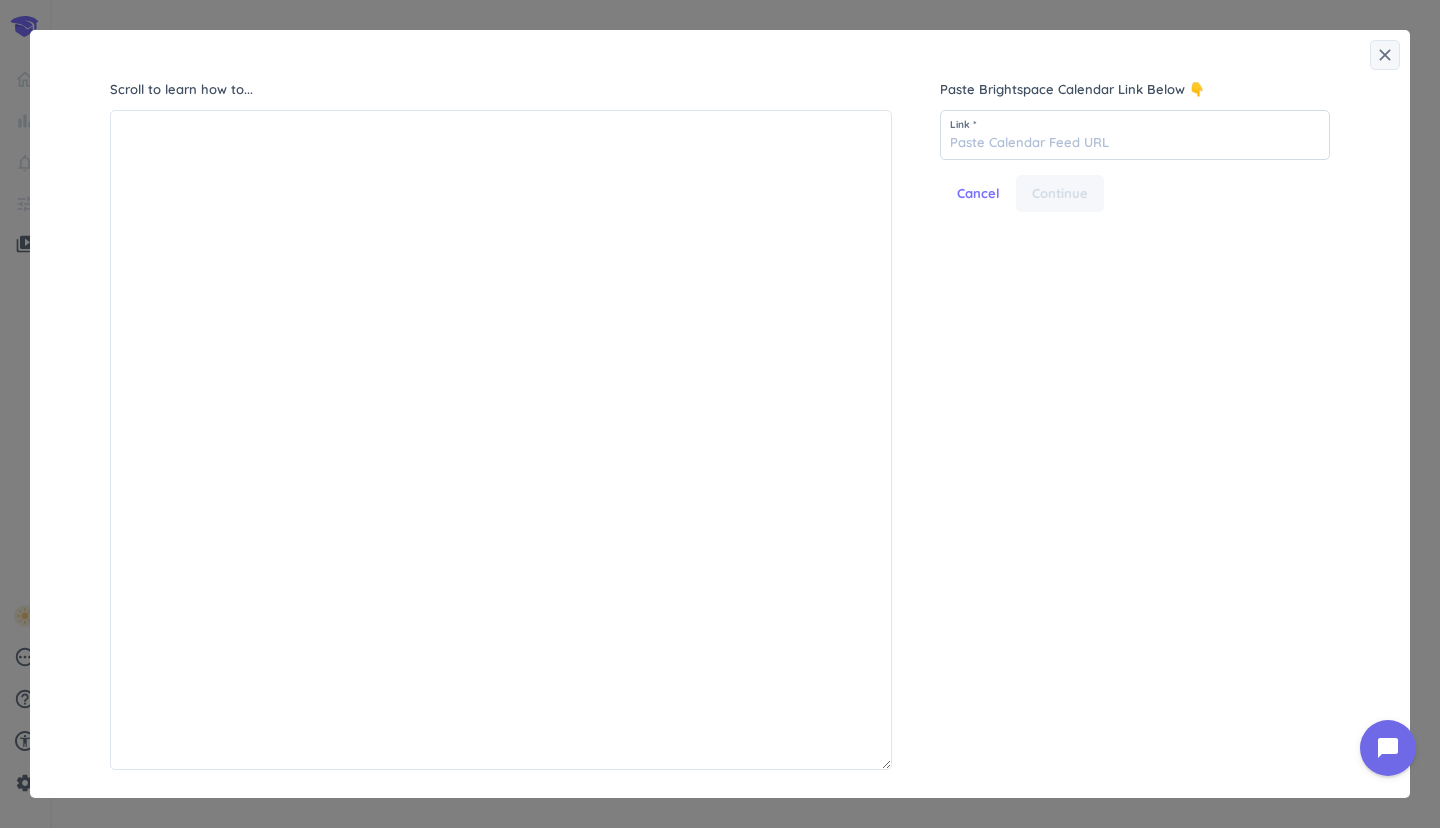 scroll, scrollTop: 2, scrollLeft: 1, axis: both 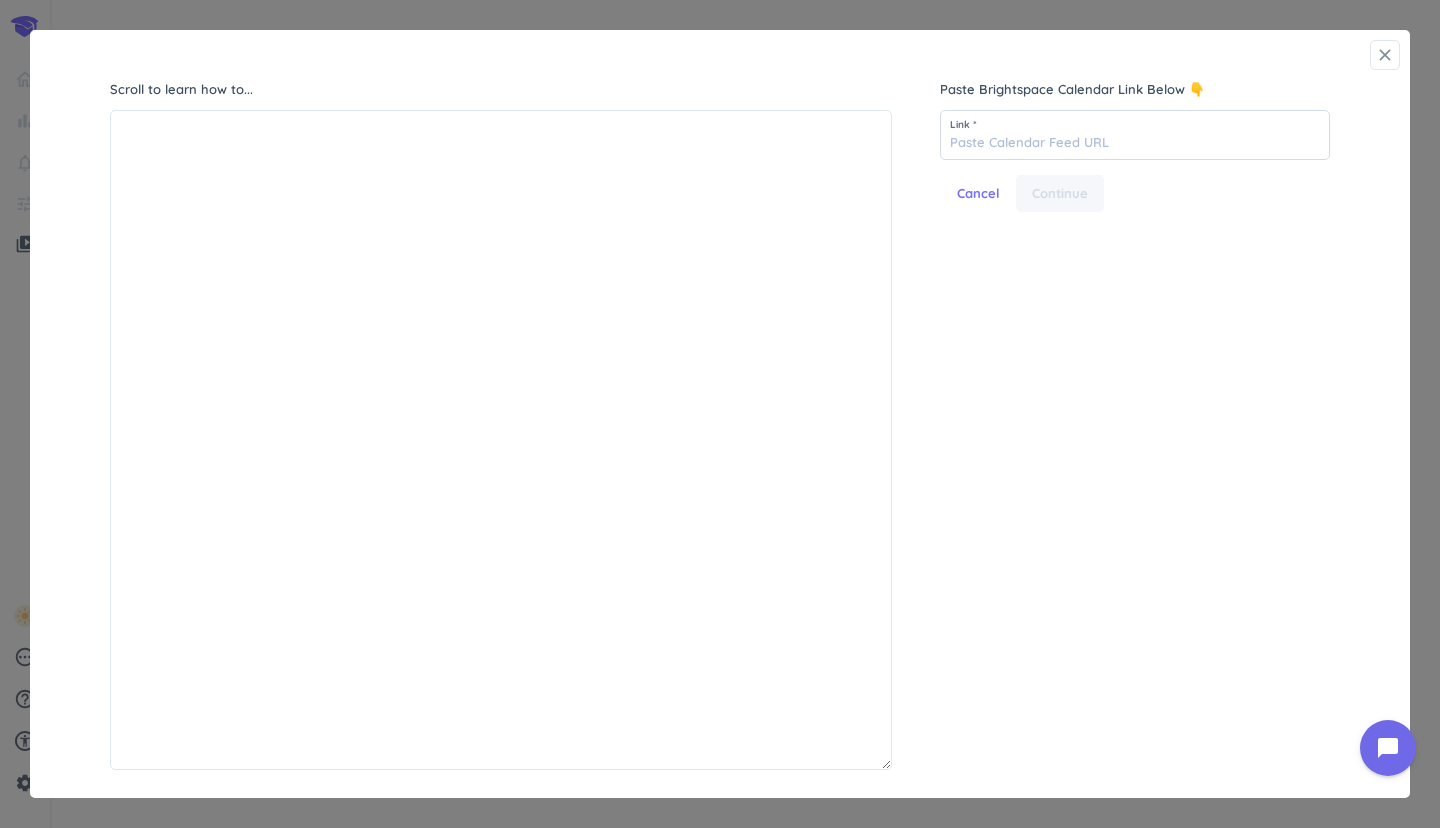 click on "close" at bounding box center (1385, 55) 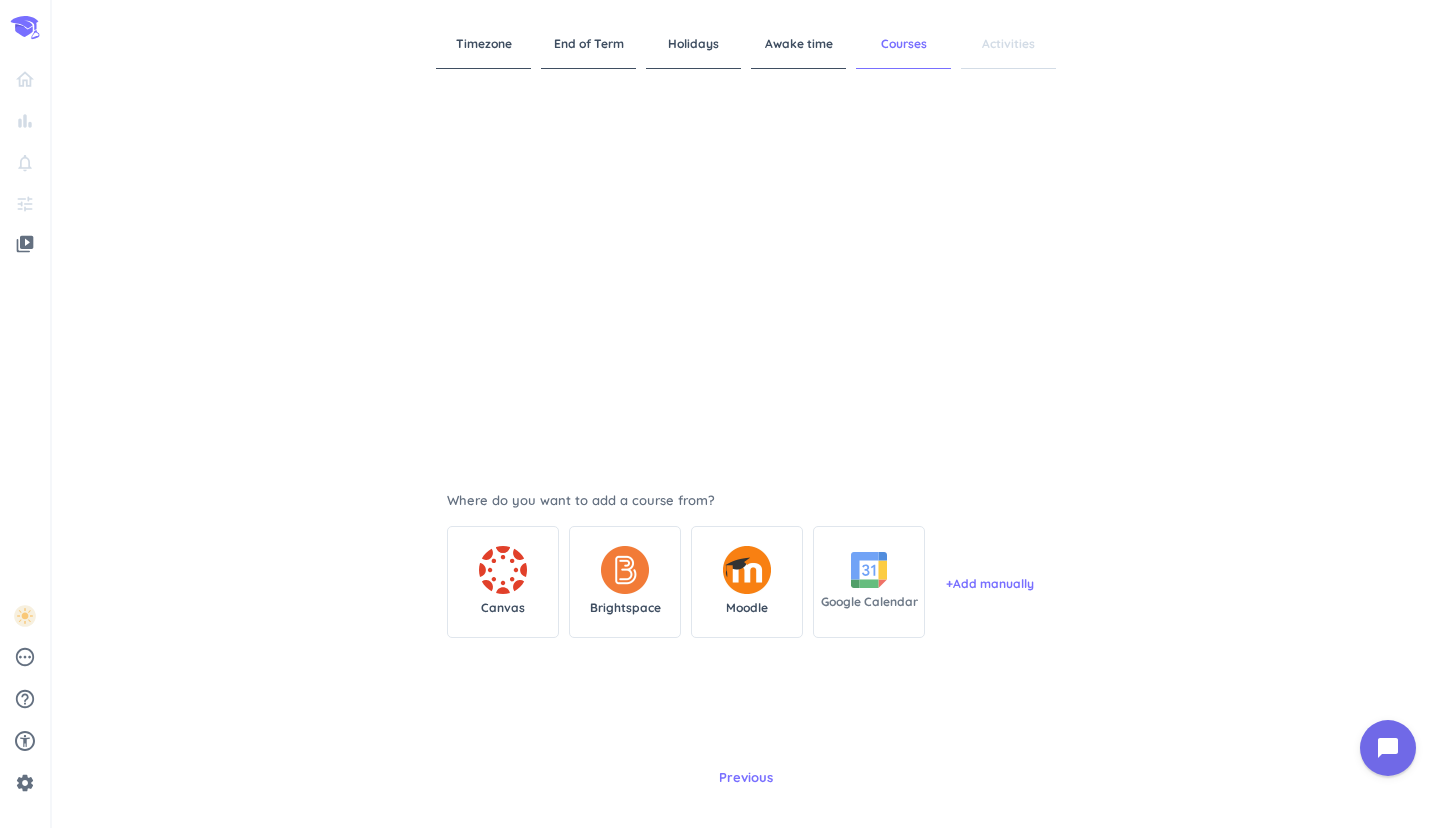 scroll, scrollTop: 0, scrollLeft: 0, axis: both 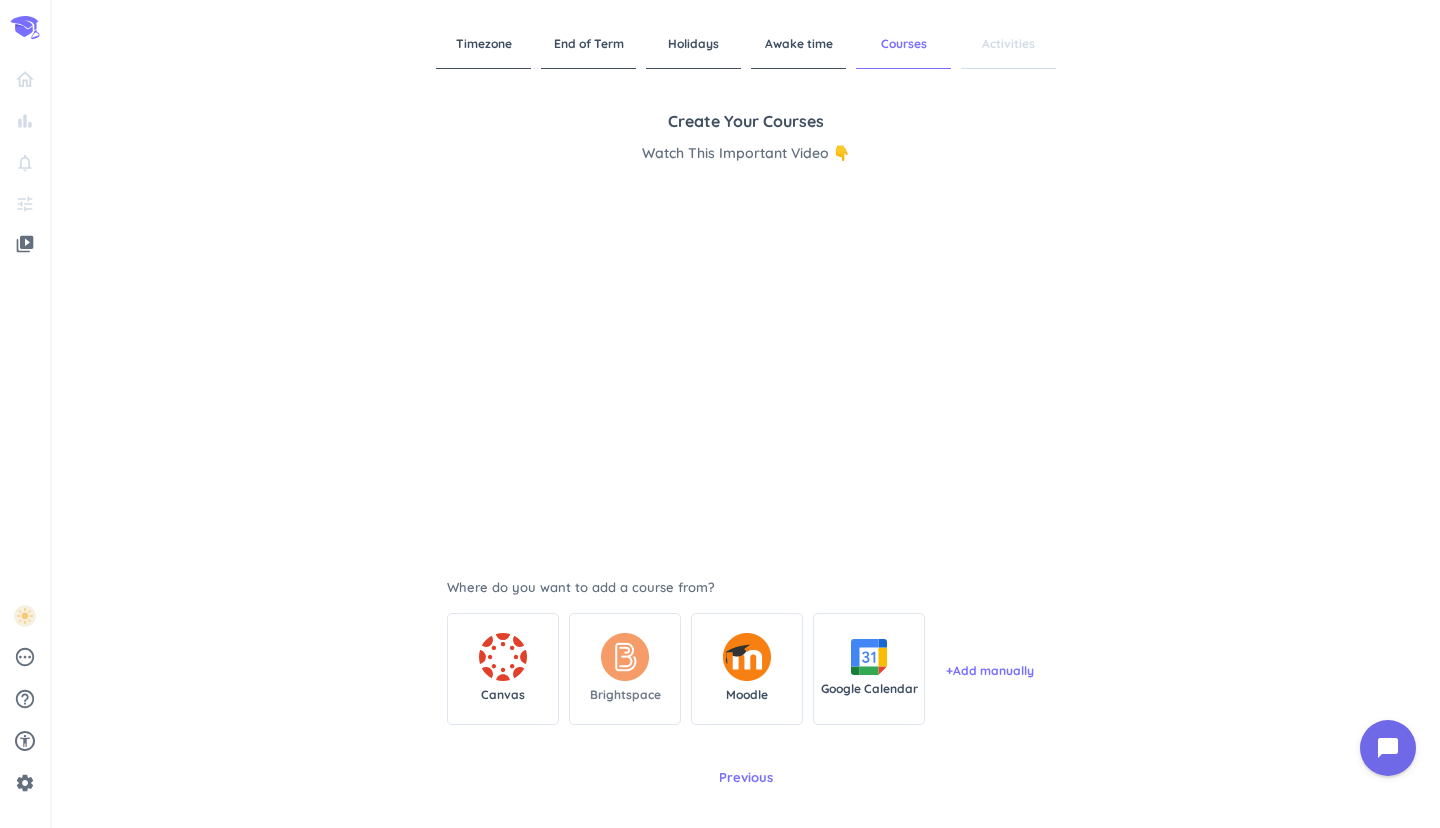 click at bounding box center [625, 657] 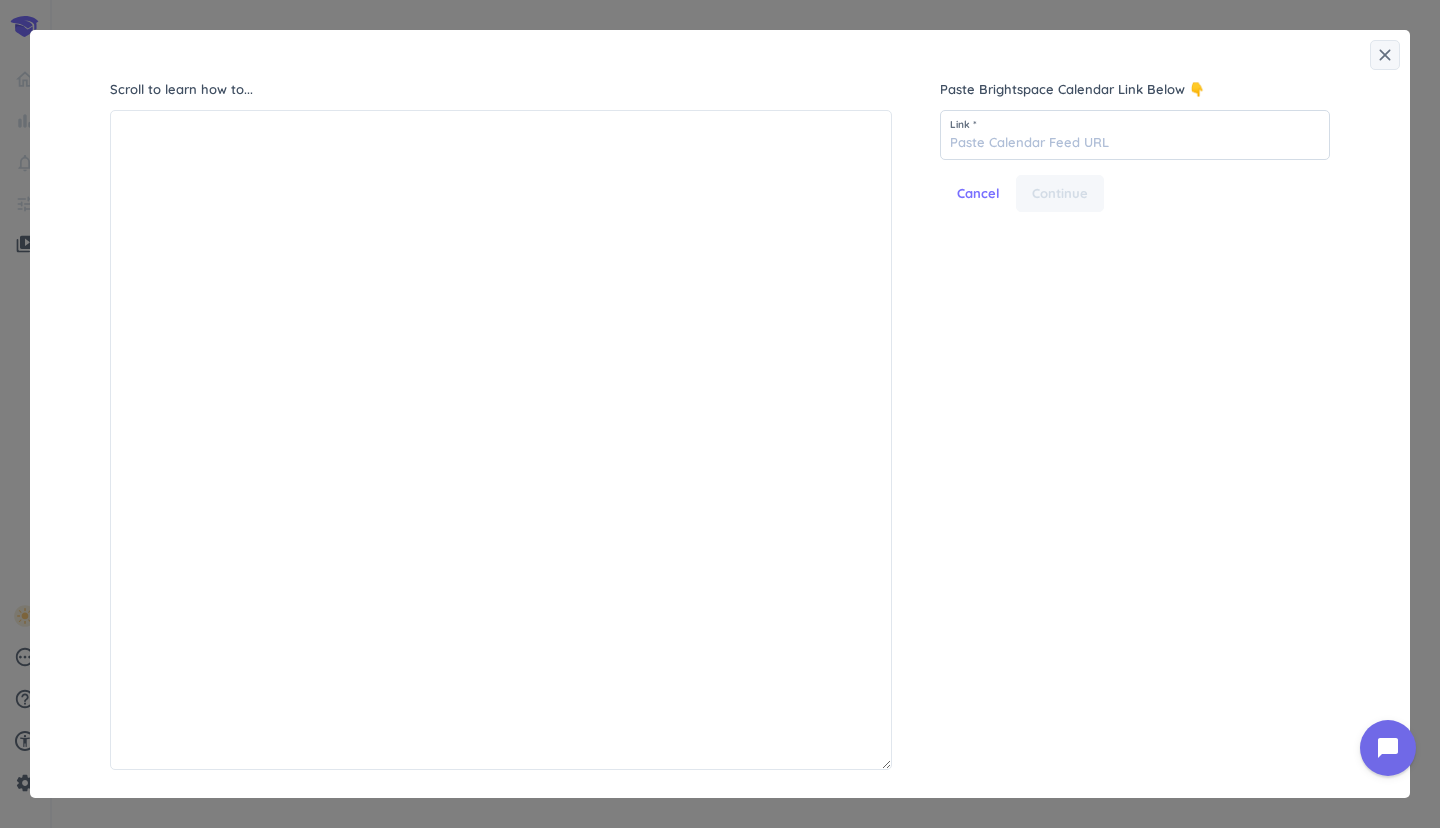 scroll, scrollTop: 2, scrollLeft: 1, axis: both 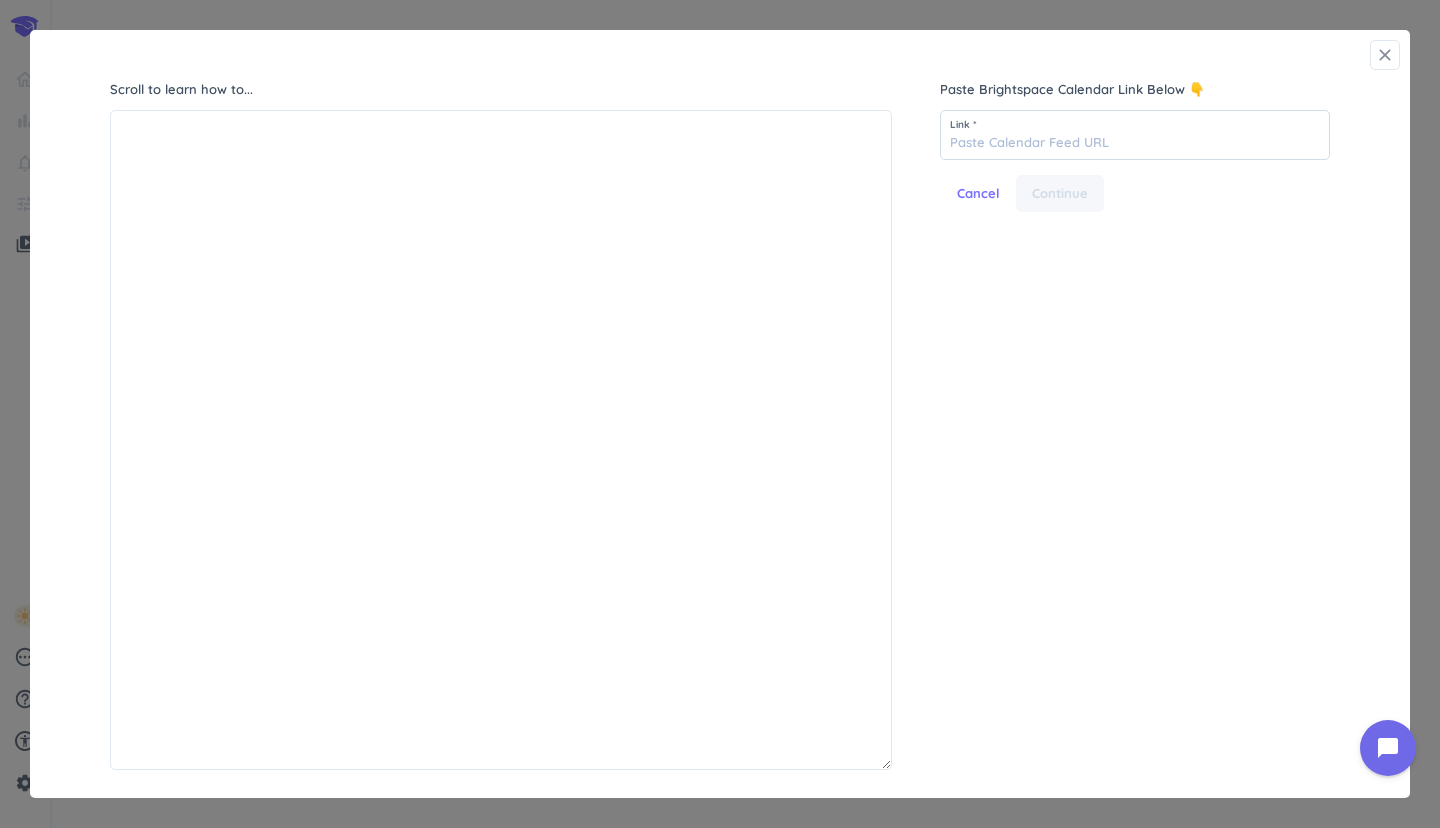click on "close" at bounding box center [1385, 55] 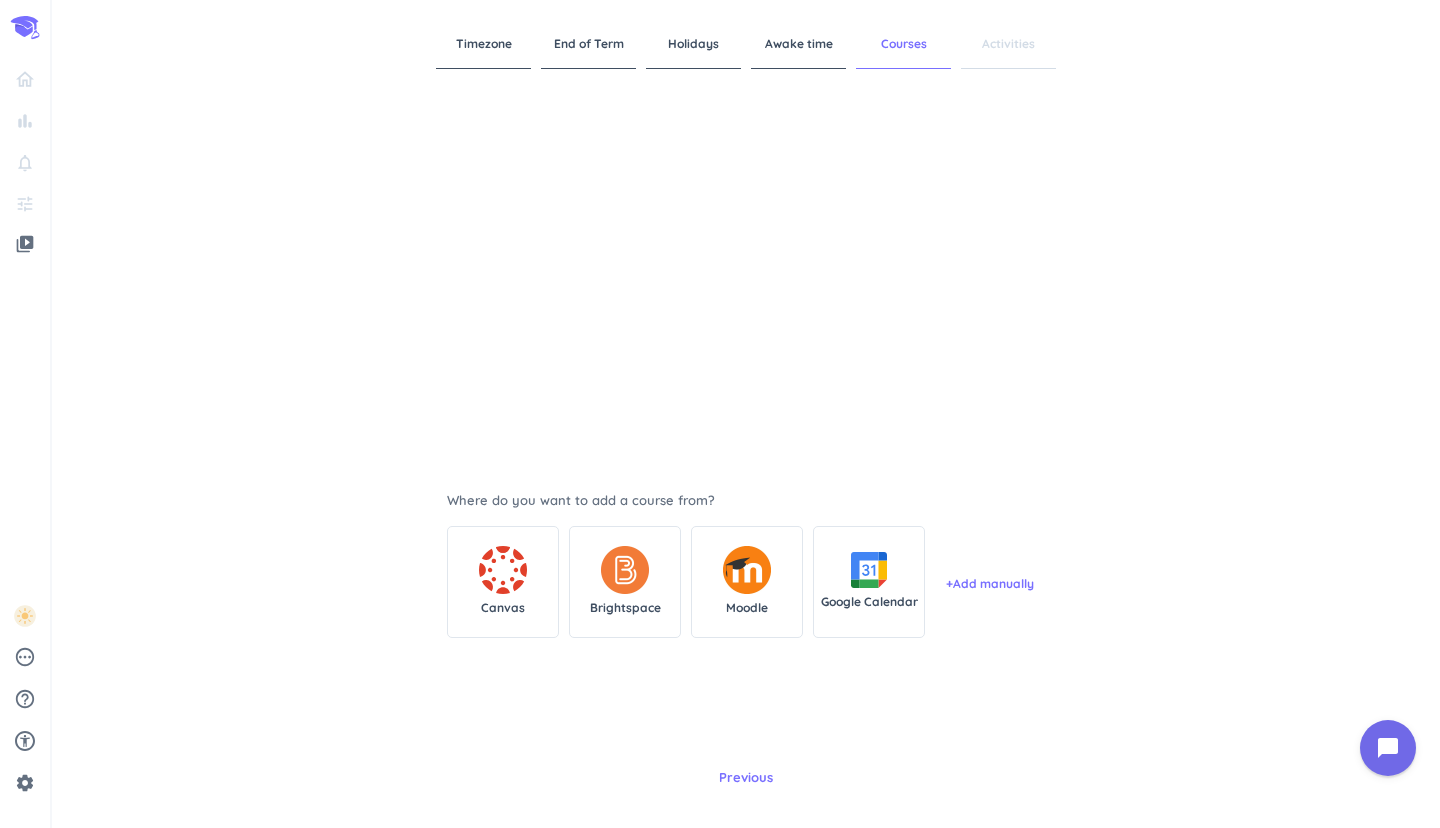 scroll, scrollTop: 0, scrollLeft: 0, axis: both 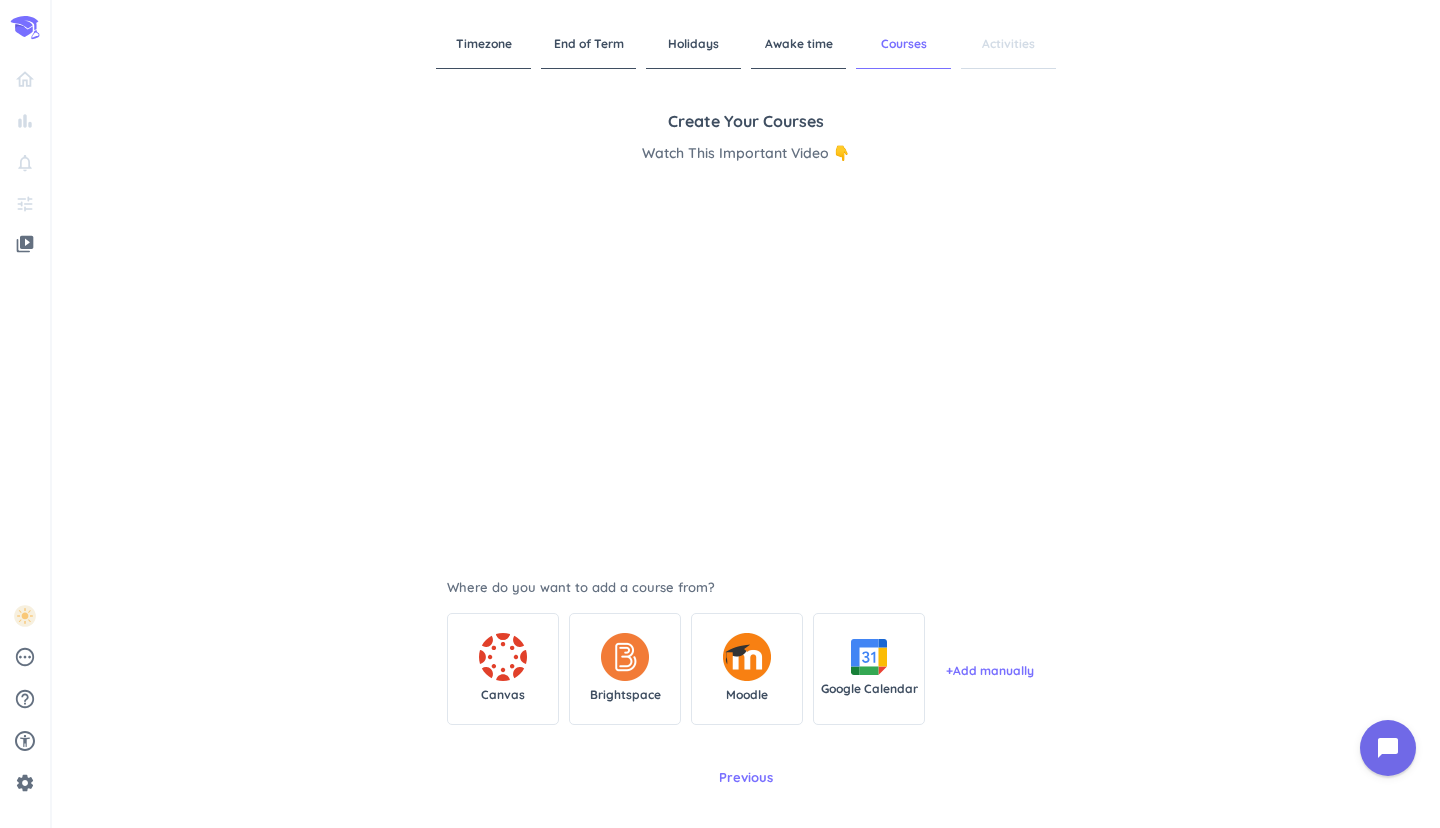 click on "Activities" at bounding box center [1008, 44] 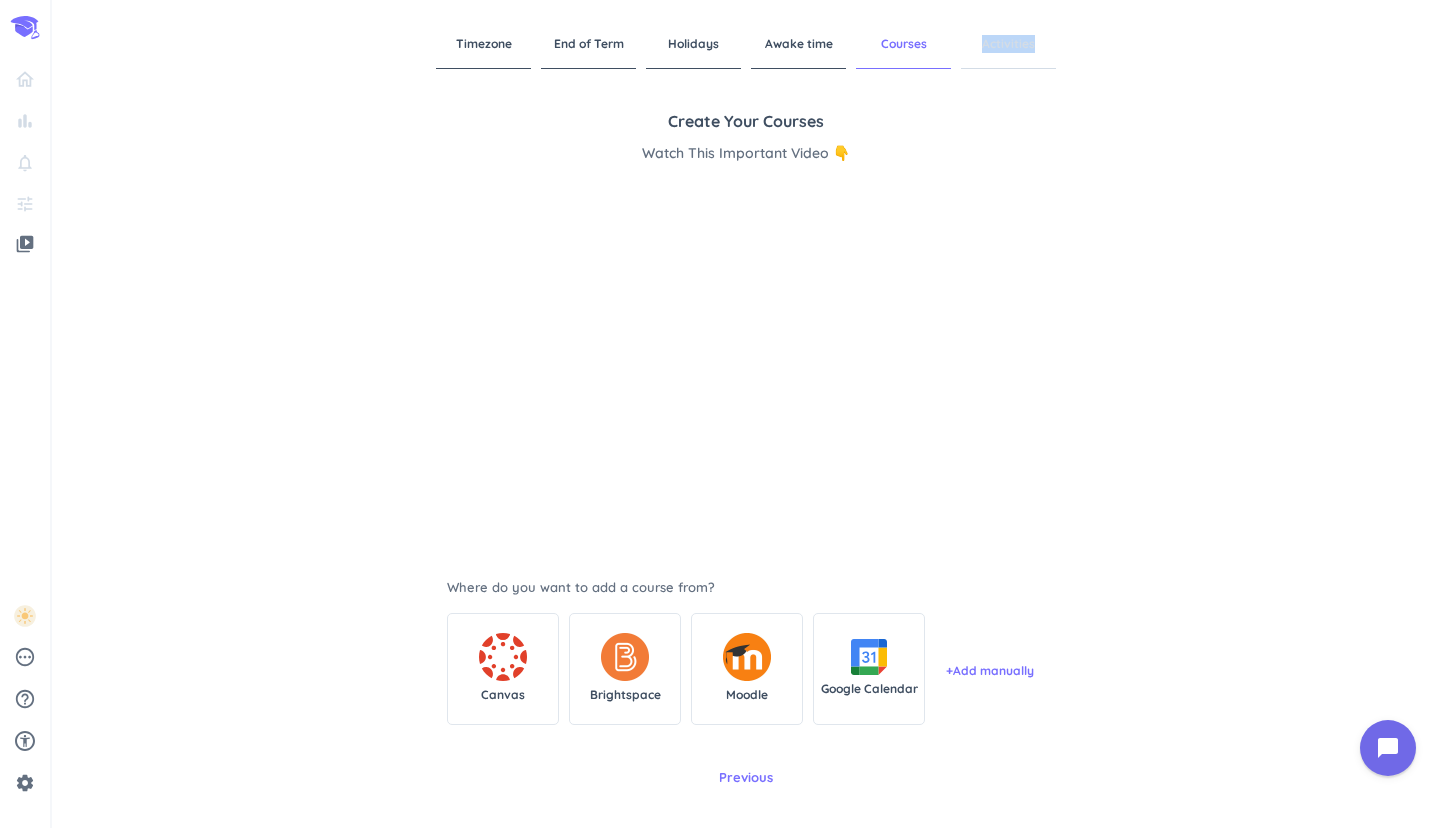 click on "Activities" at bounding box center (1008, 44) 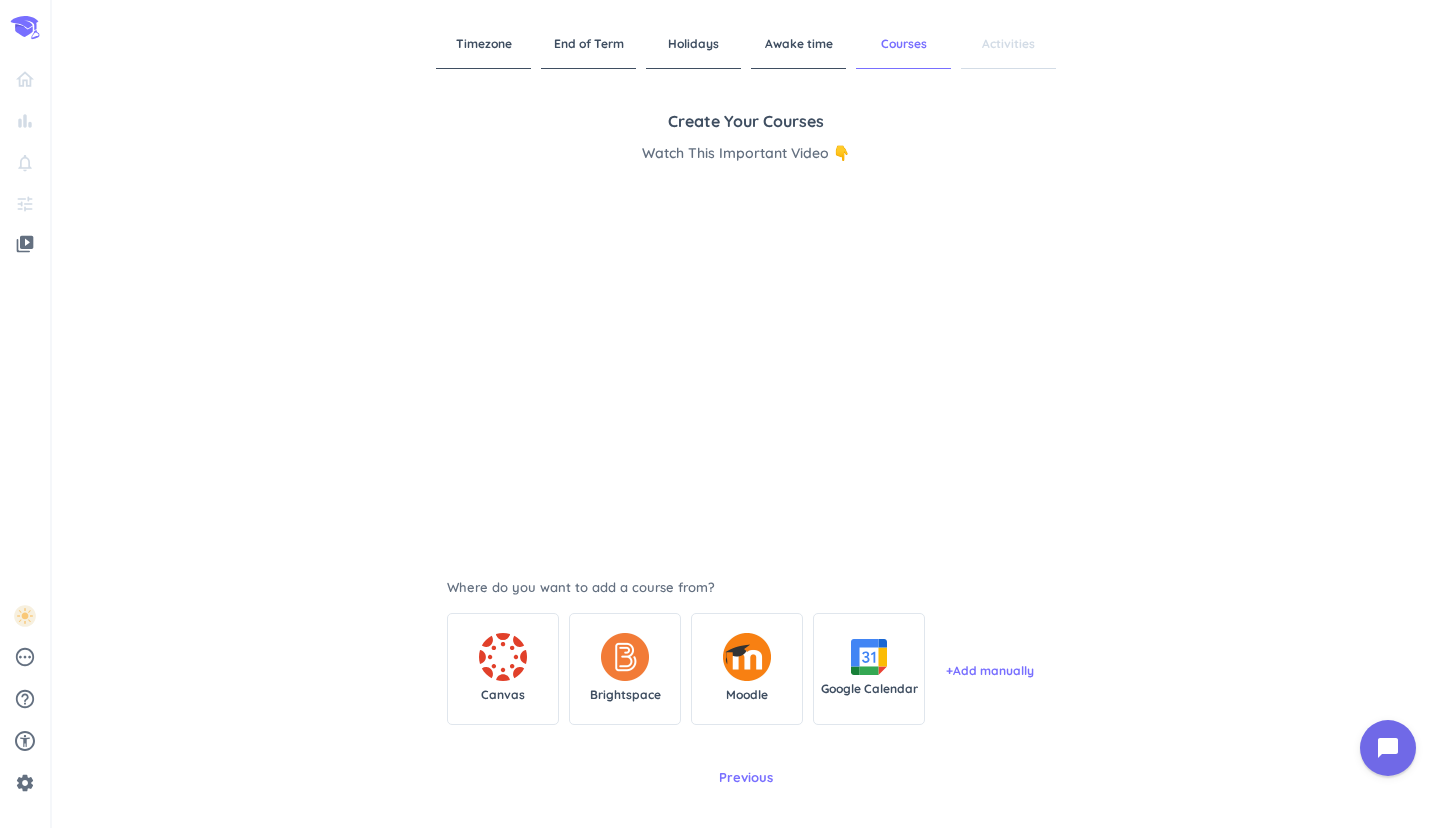 click on "Activities" at bounding box center [1008, 44] 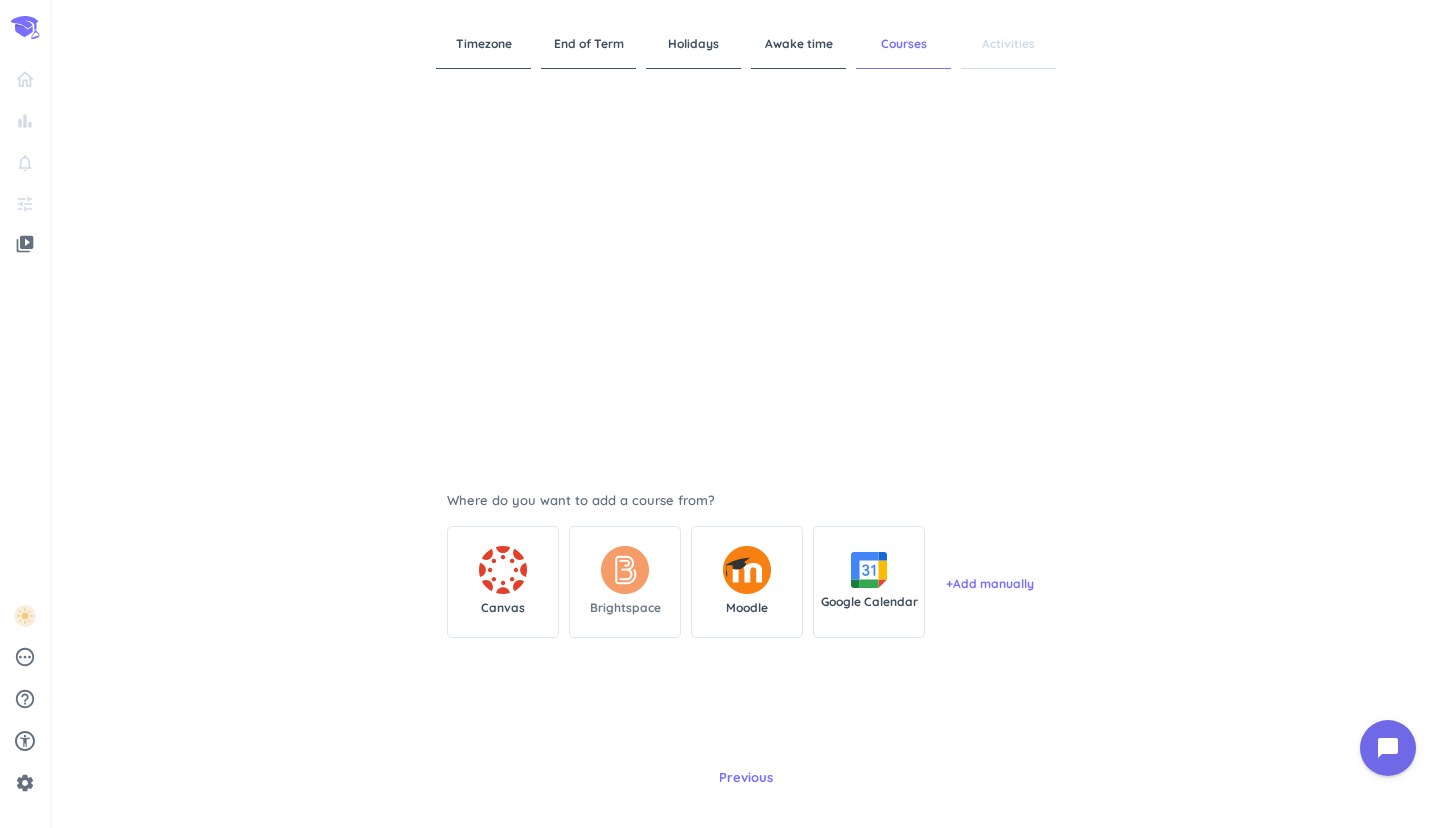 click at bounding box center [625, 570] 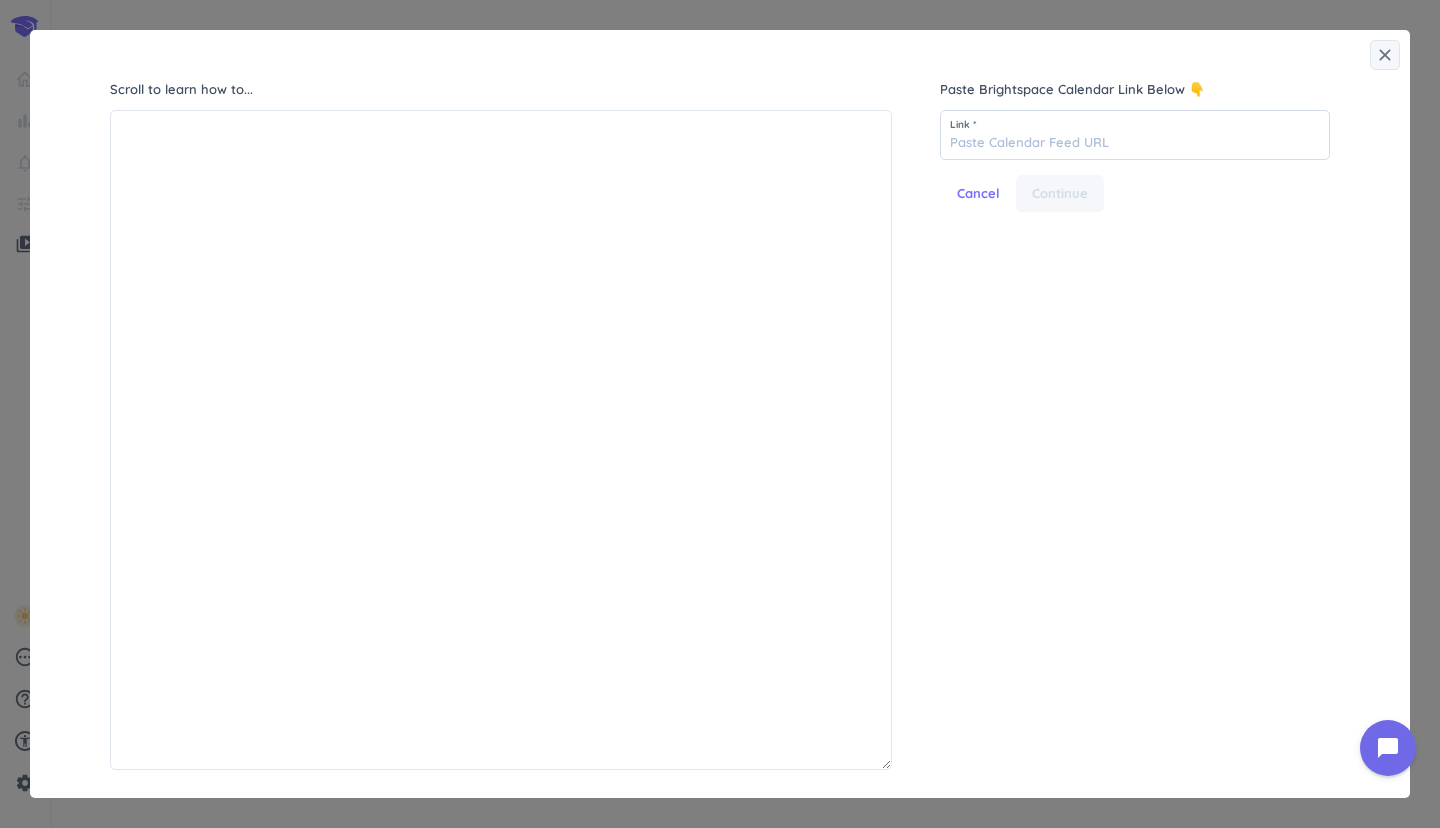 scroll, scrollTop: 2, scrollLeft: 1, axis: both 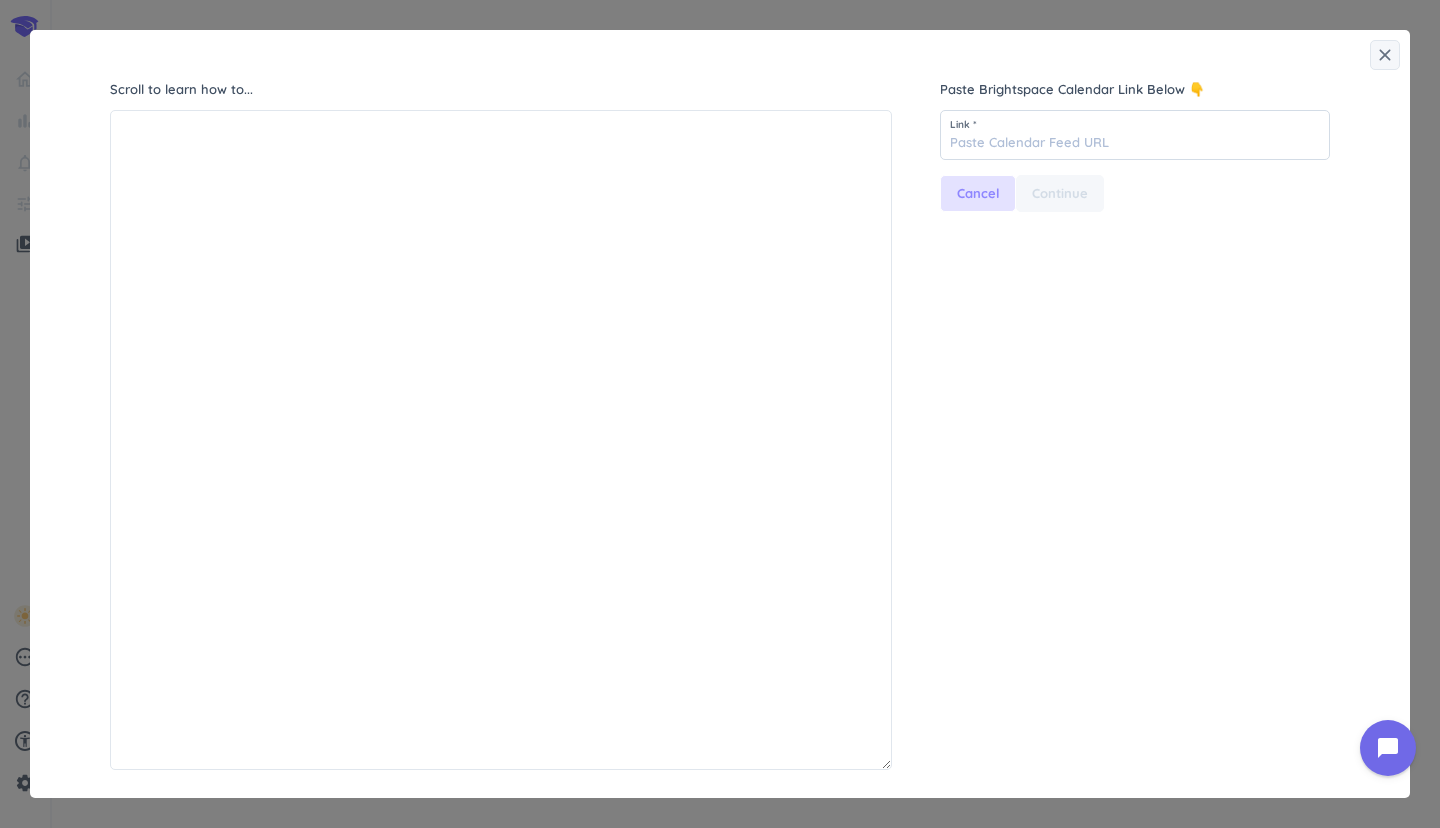 click on "Cancel" at bounding box center (978, 194) 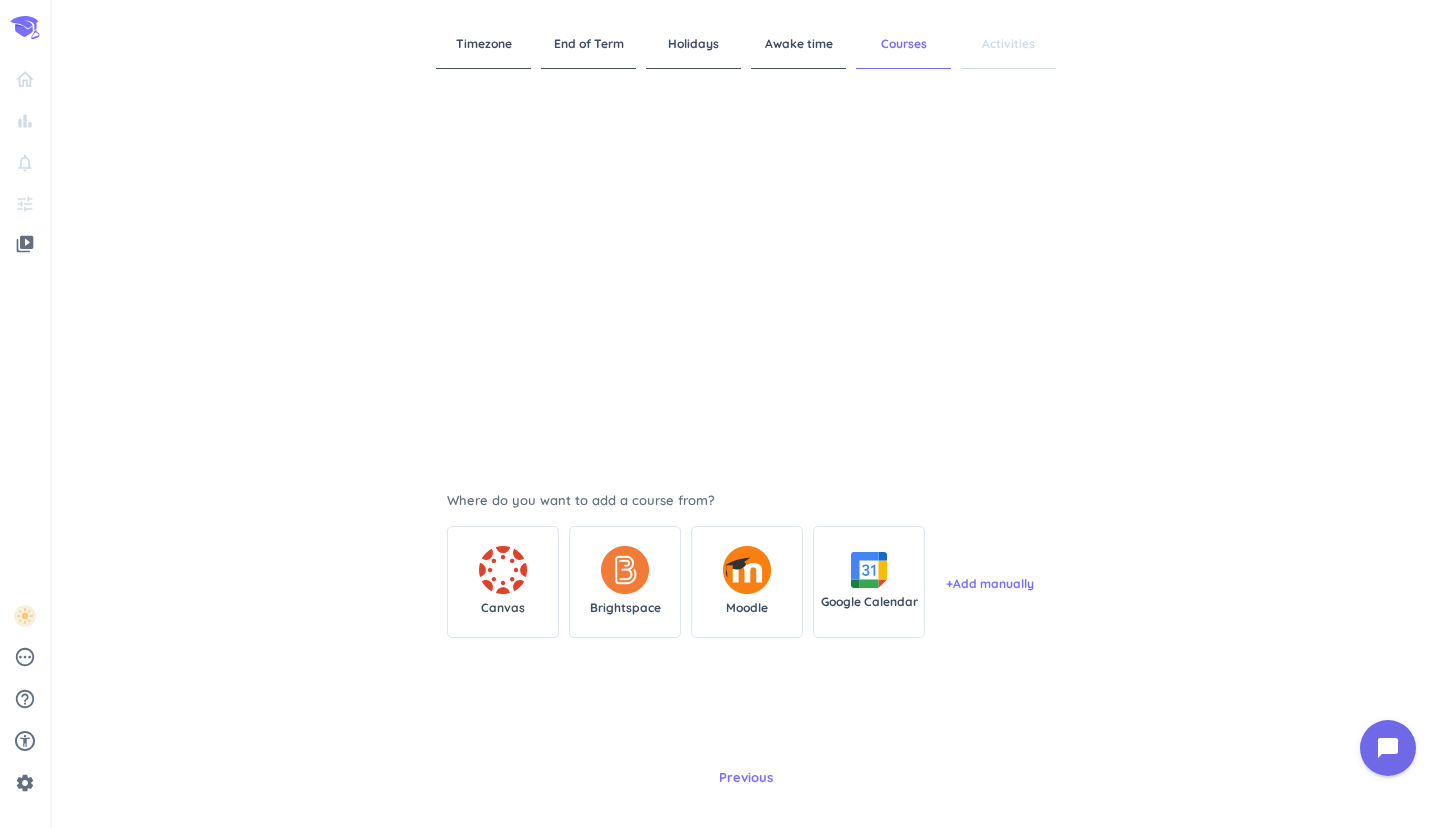 click on "bar_chart notifications_none tune" at bounding box center [25, 136] 